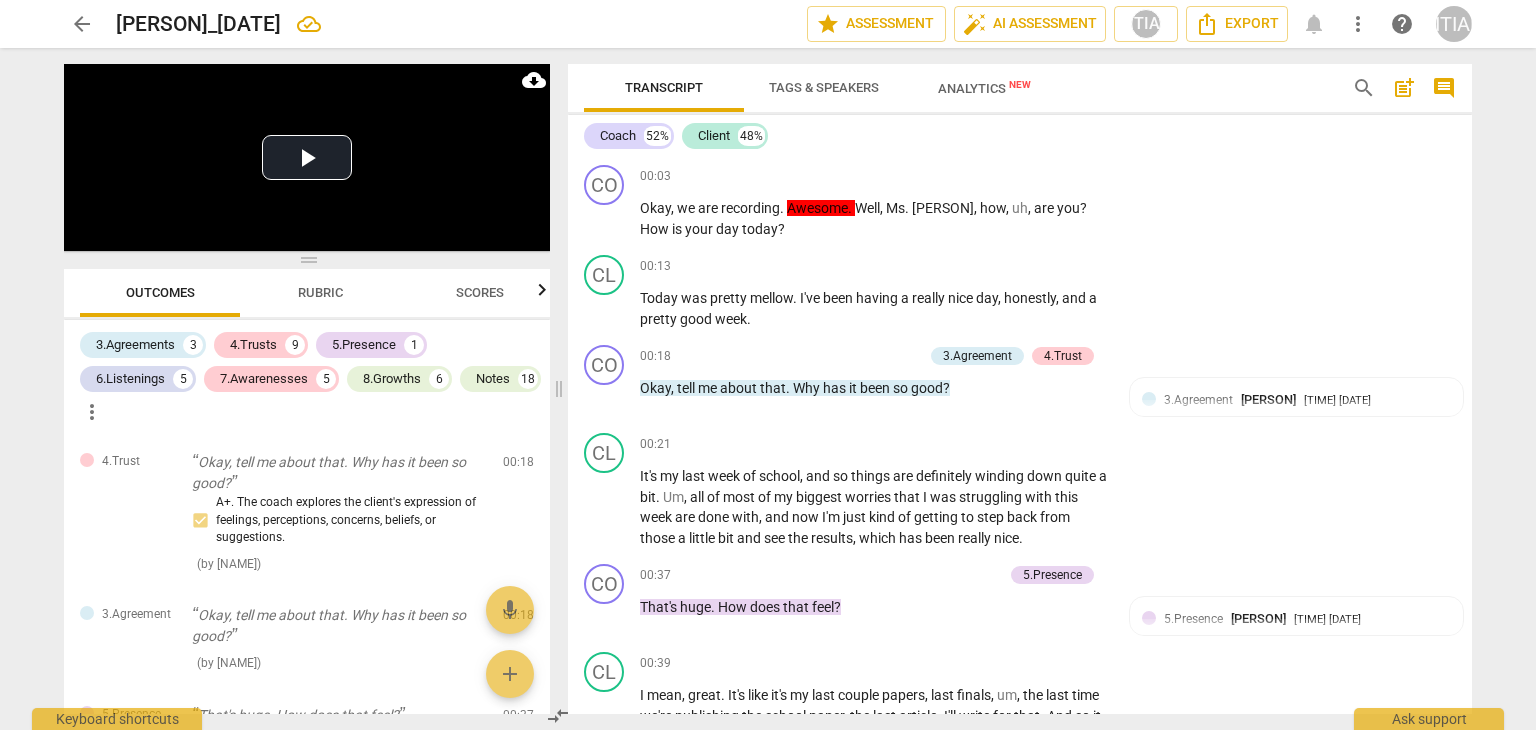 scroll, scrollTop: 0, scrollLeft: 0, axis: both 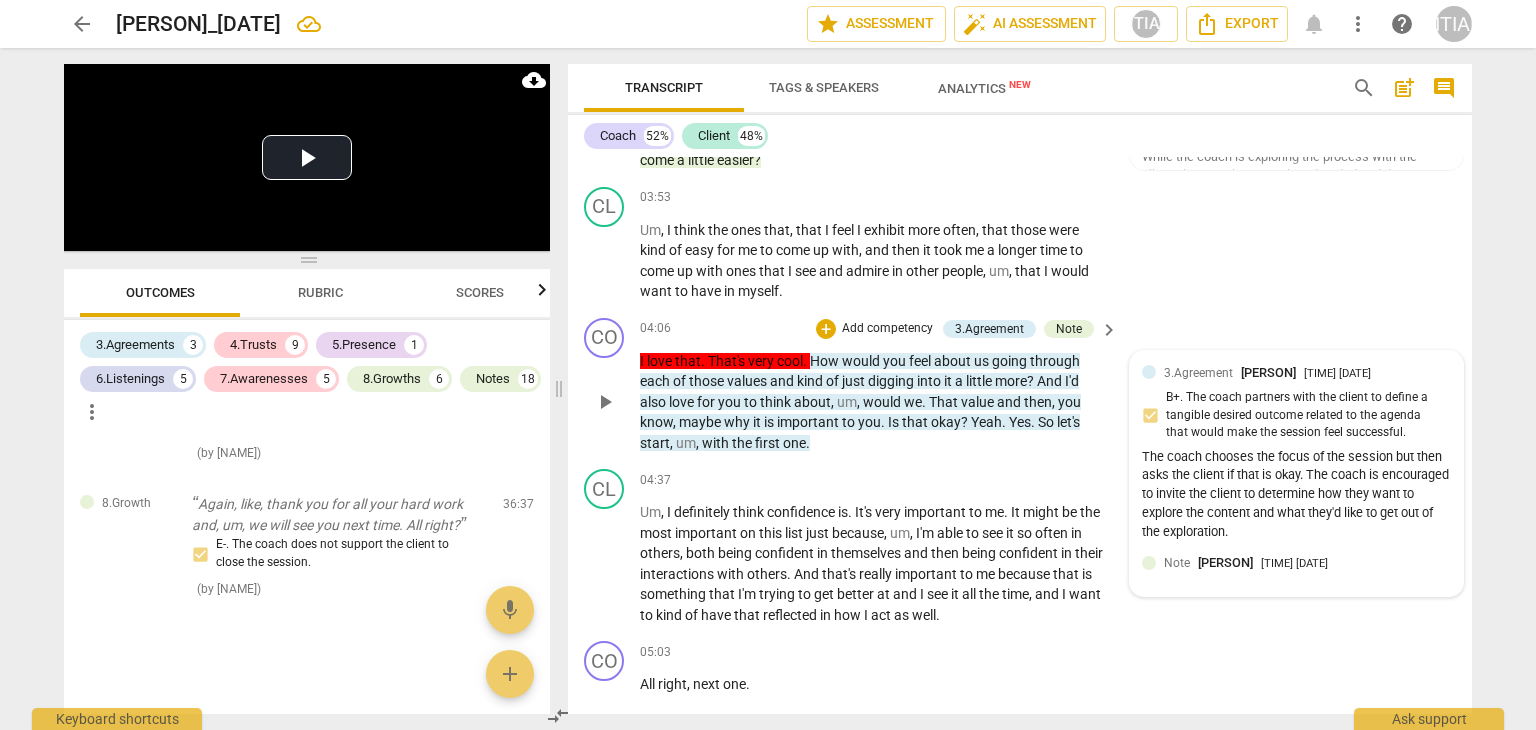 click on "3.Agreement [PERSON] [TIME] [DATE] B+. The coach partners with the client to define a tangible desired outcome related to the agenda that would make the session feel successful. The coach chooses the focus of the session but then asks the client if that is okay. The coach is encouraged to invite the client to determine how they want to explore the content and what they'd like to get out of the exploration." at bounding box center (1296, 454) 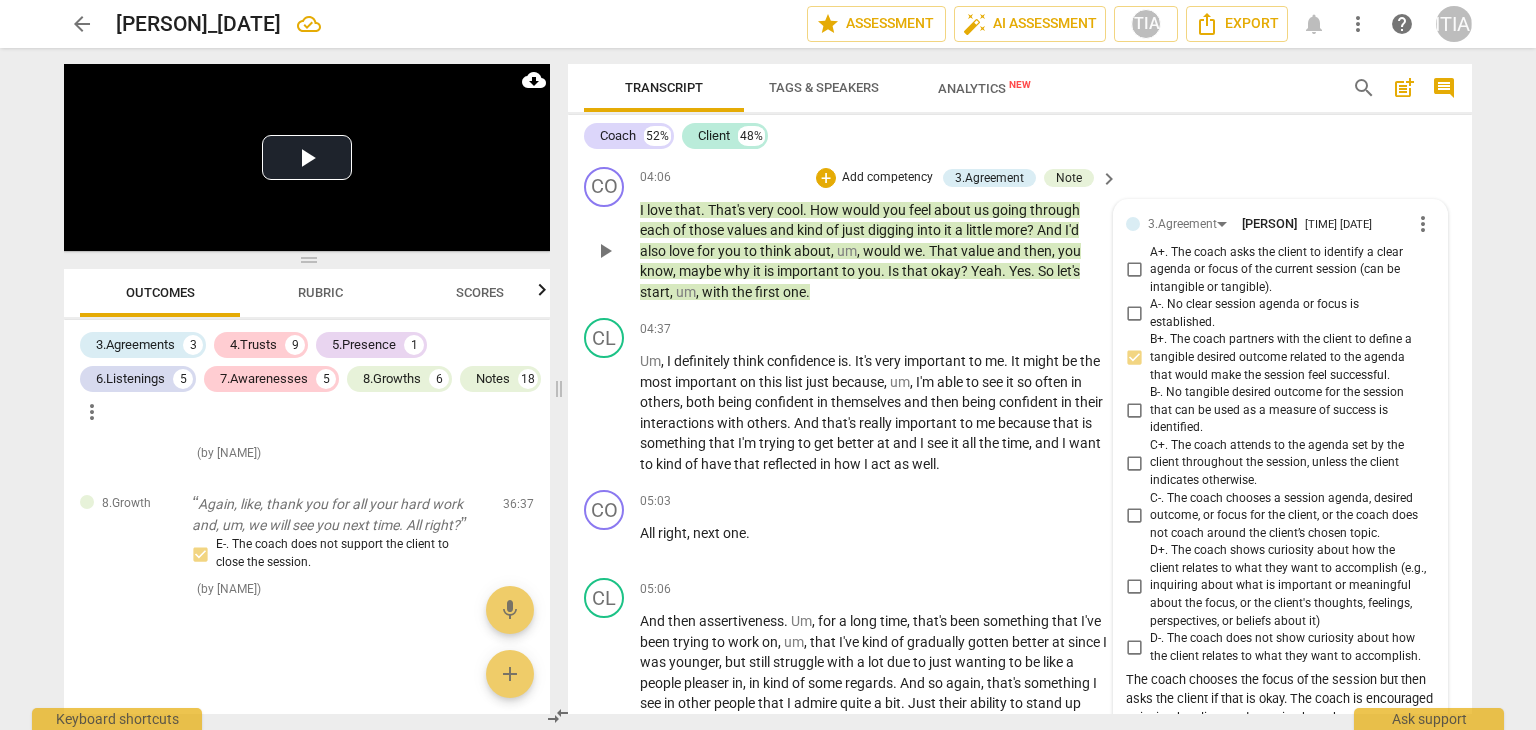 scroll, scrollTop: 2536, scrollLeft: 0, axis: vertical 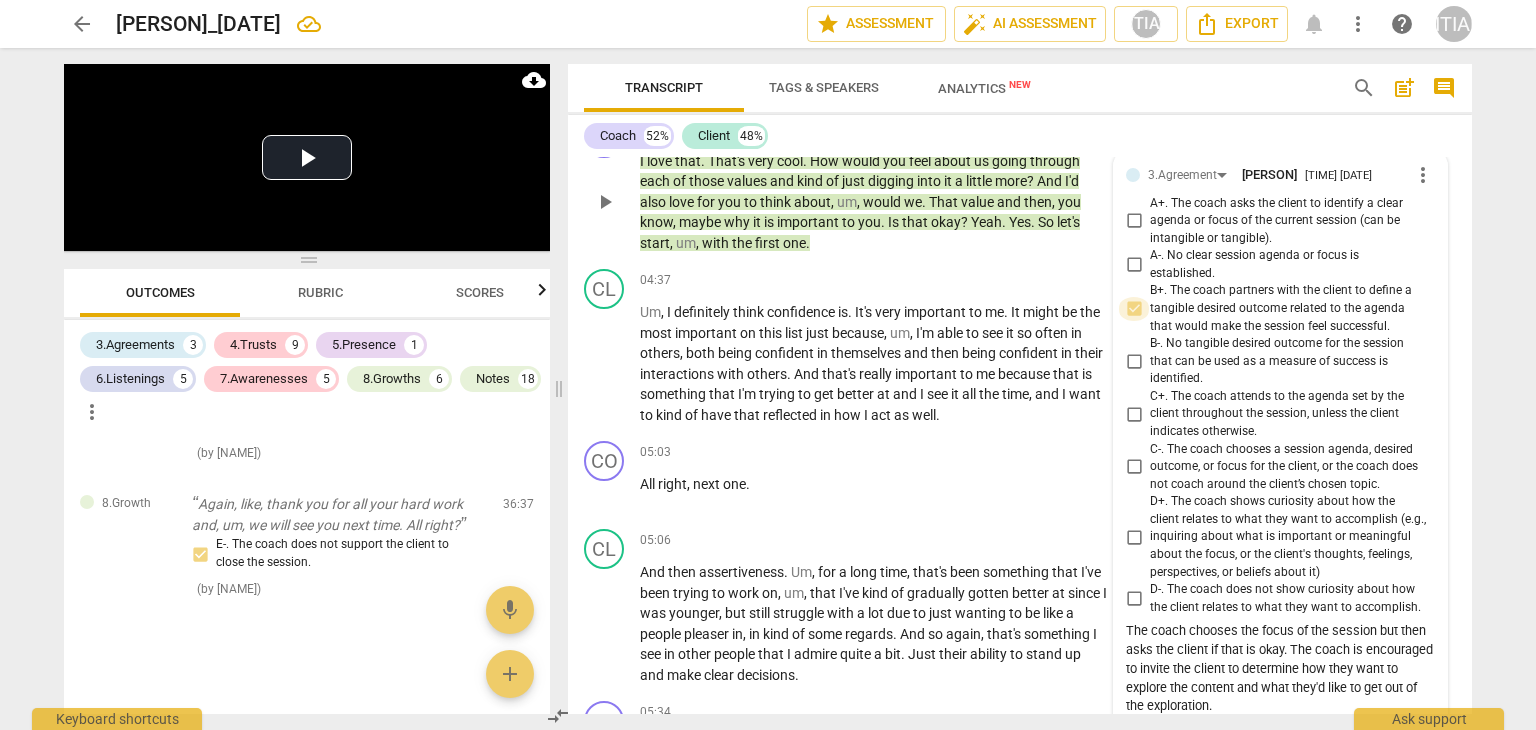 click on "B+. The coach partners with the client to define a tangible desired outcome related to the agenda that would make the session feel successful." at bounding box center [1134, 309] 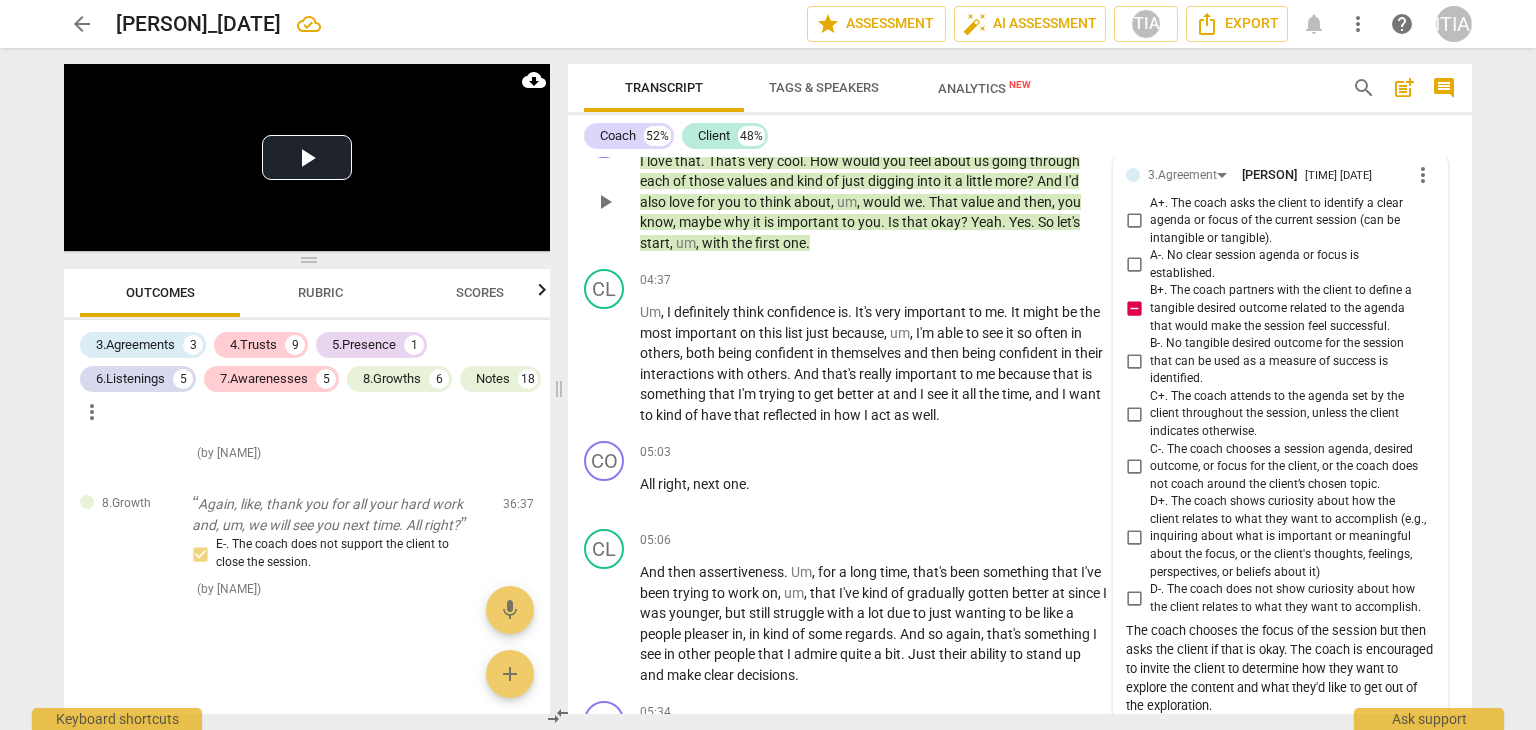 click on "B+. The coach partners with the client to define a tangible desired outcome related to the agenda that would make the session feel successful." at bounding box center (1134, 309) 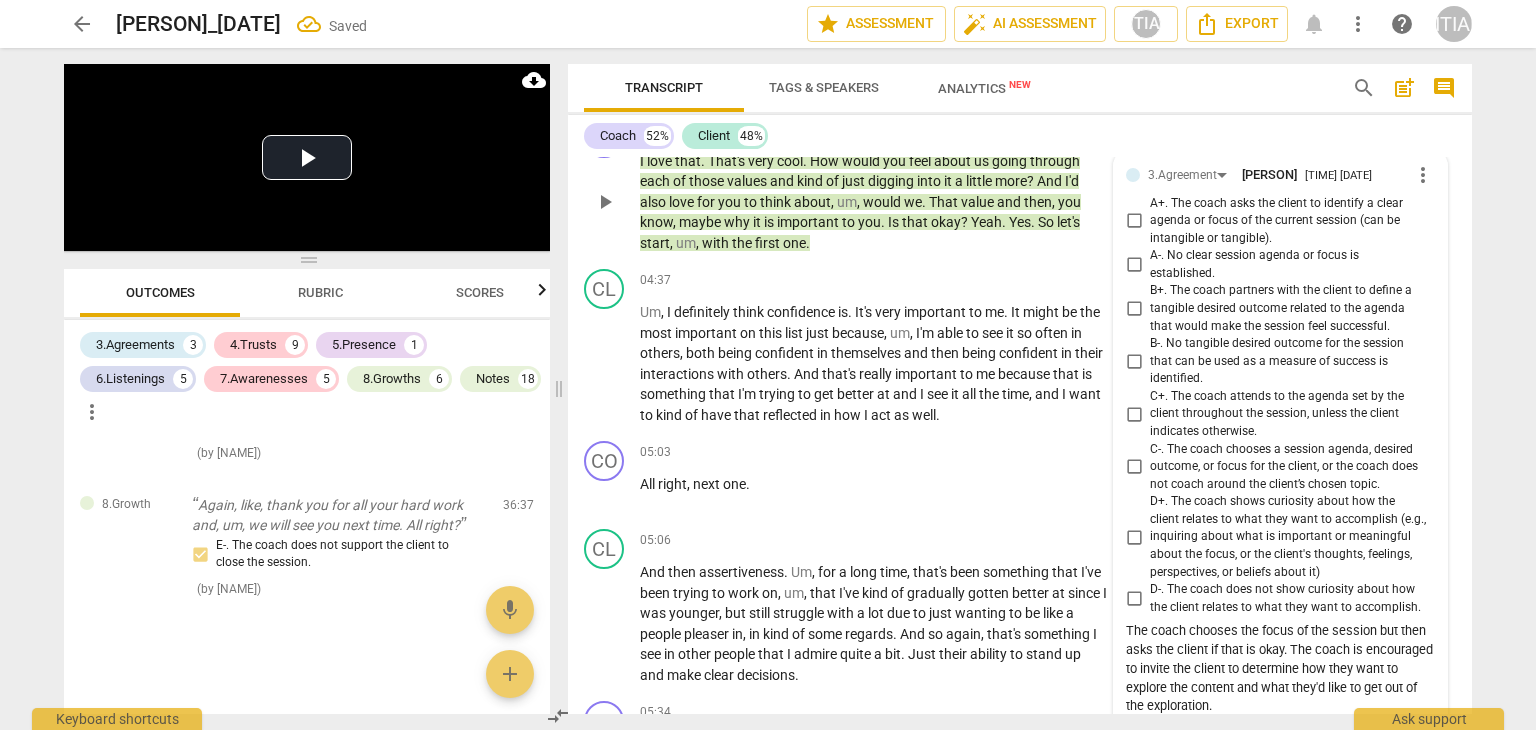 scroll, scrollTop: 10321, scrollLeft: 0, axis: vertical 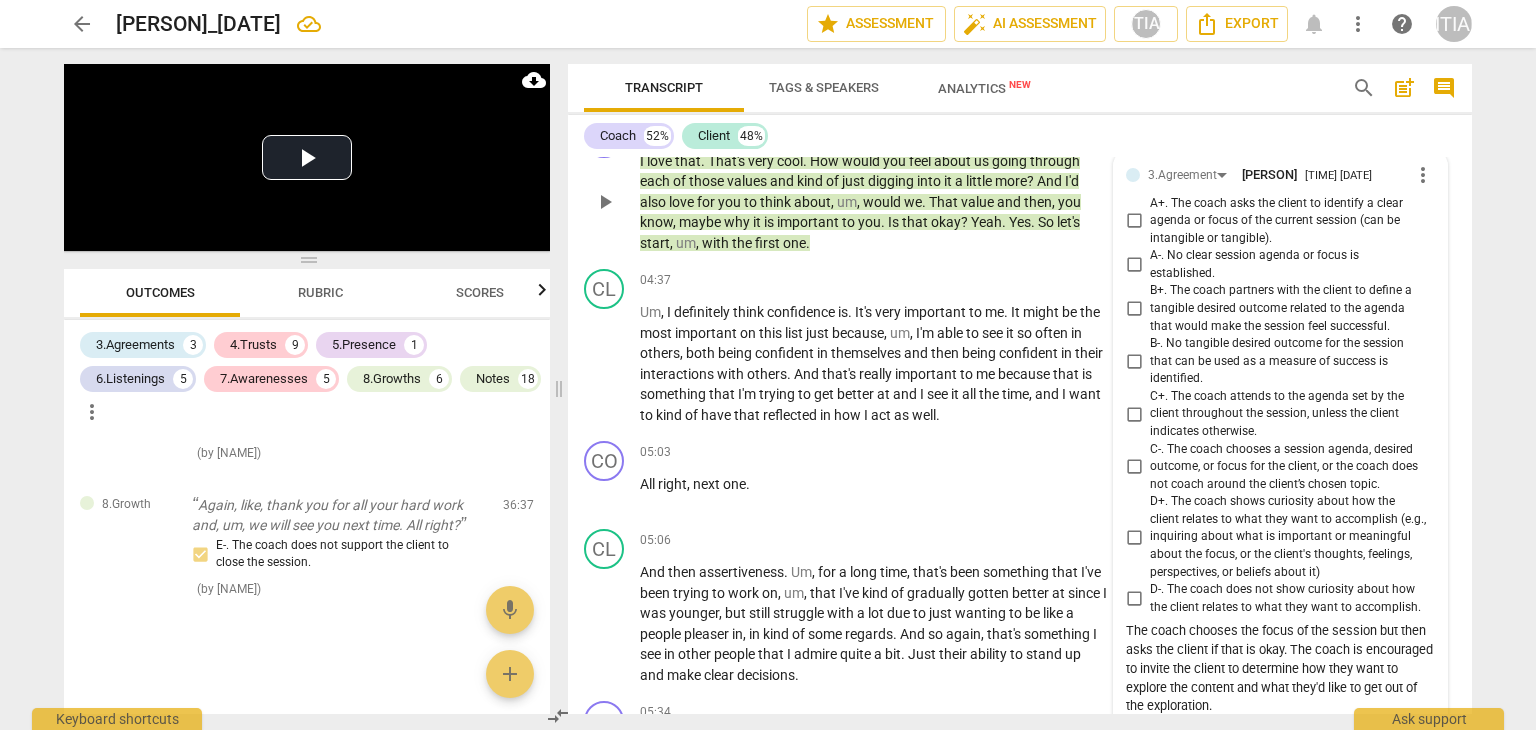 click on "C-. The coach chooses a session agenda, desired outcome, or focus for the client, or the coach does not coach around the client’s chosen topic." at bounding box center (1134, 467) 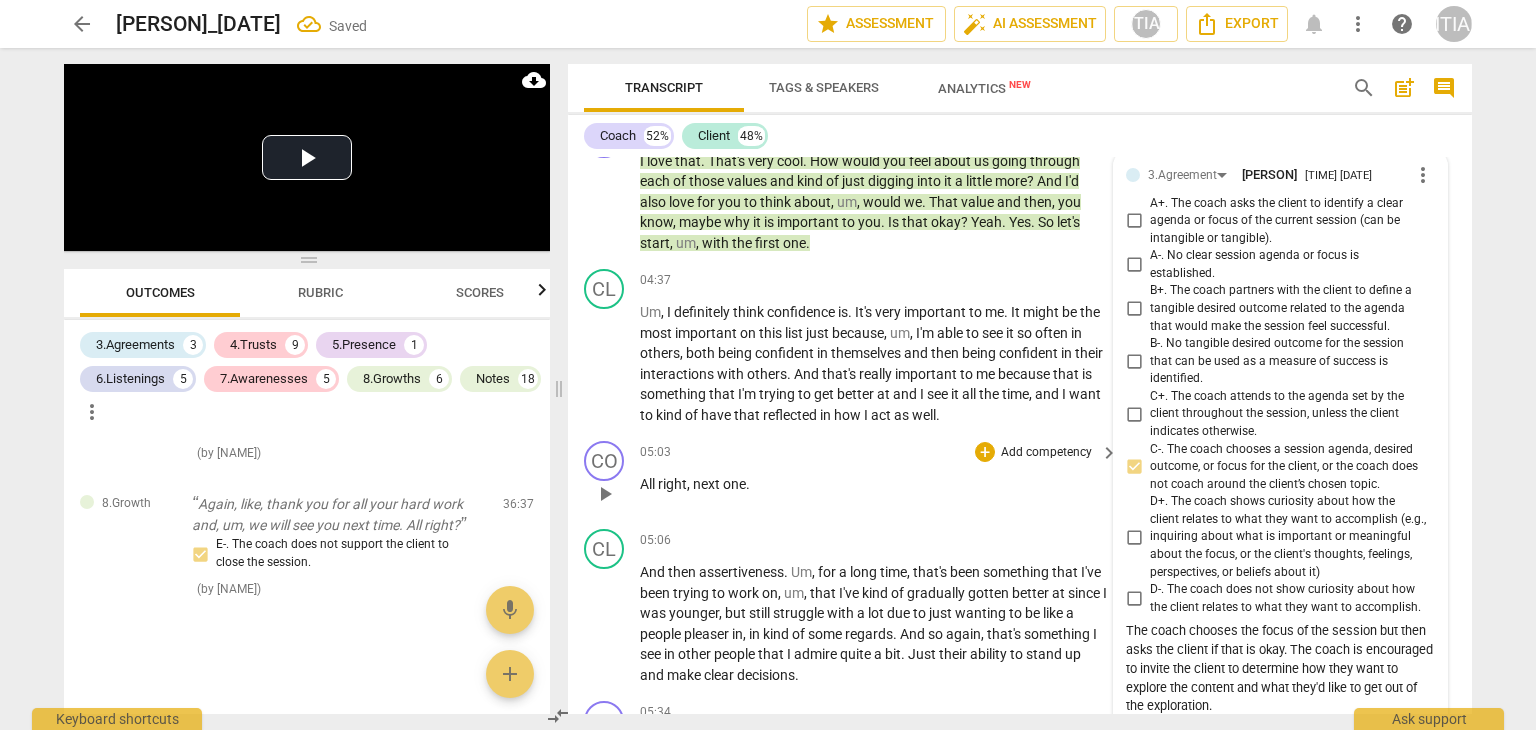 scroll, scrollTop: 10392, scrollLeft: 0, axis: vertical 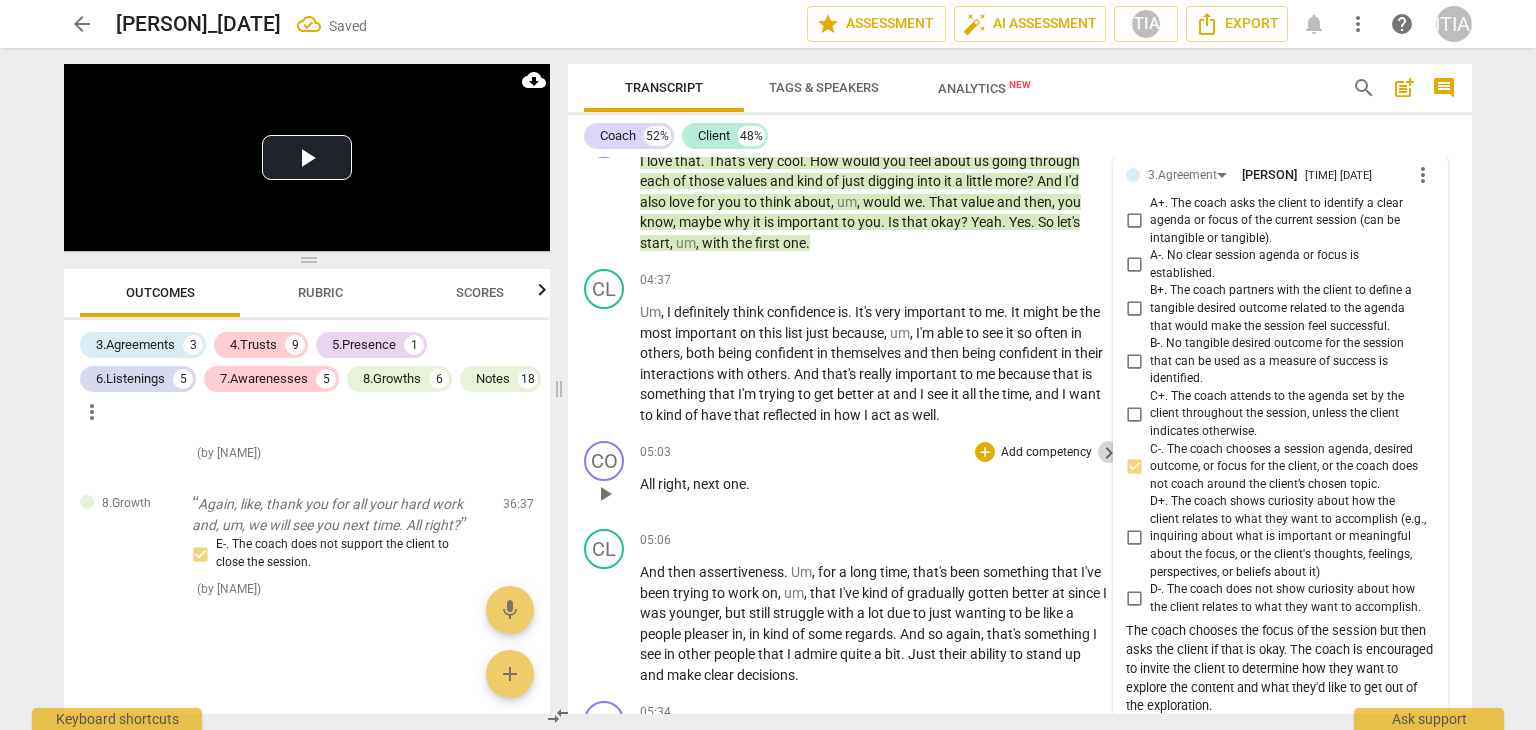 click on "keyboard_arrow_right" at bounding box center [1109, 453] 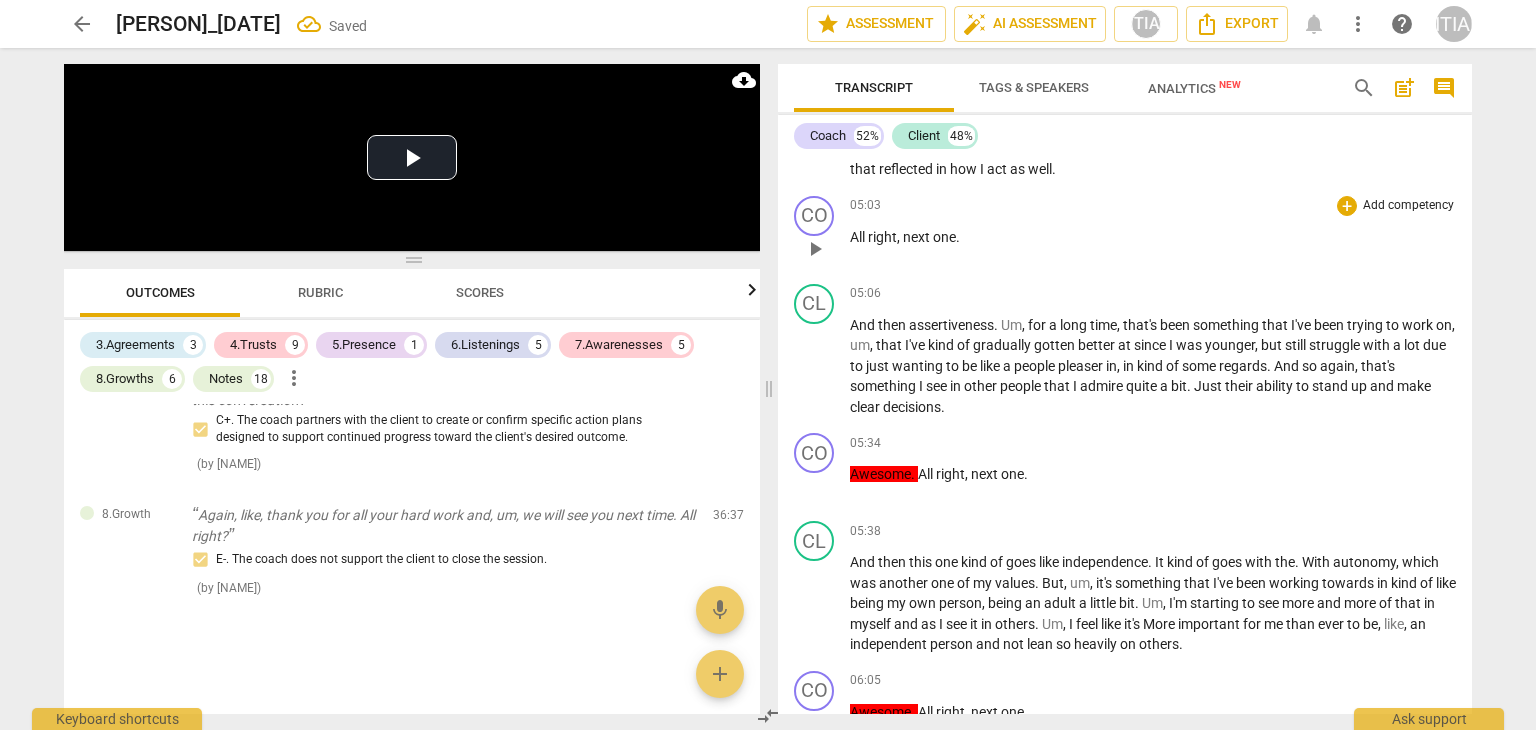 scroll, scrollTop: 2322, scrollLeft: 0, axis: vertical 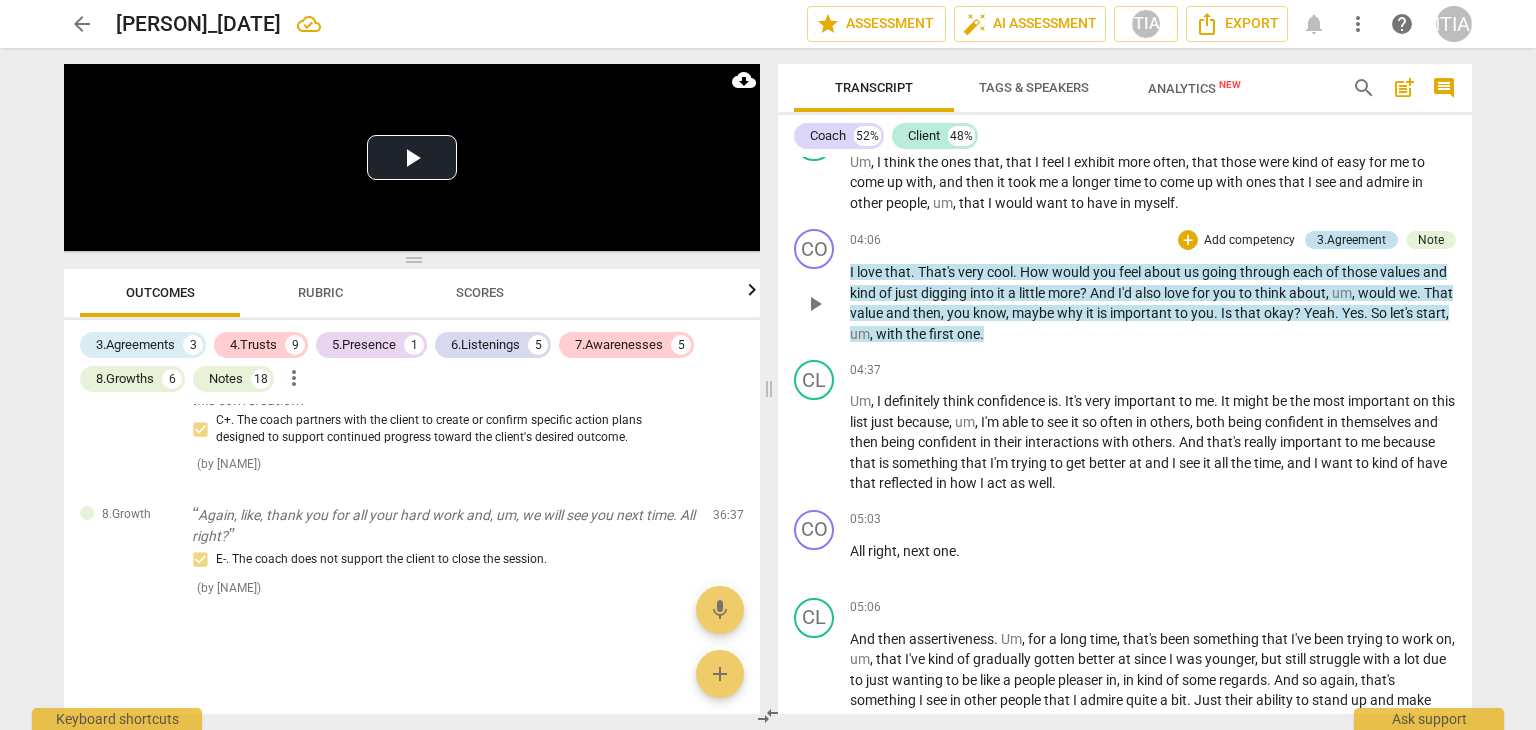 click on "3.Agreement" at bounding box center [1351, 240] 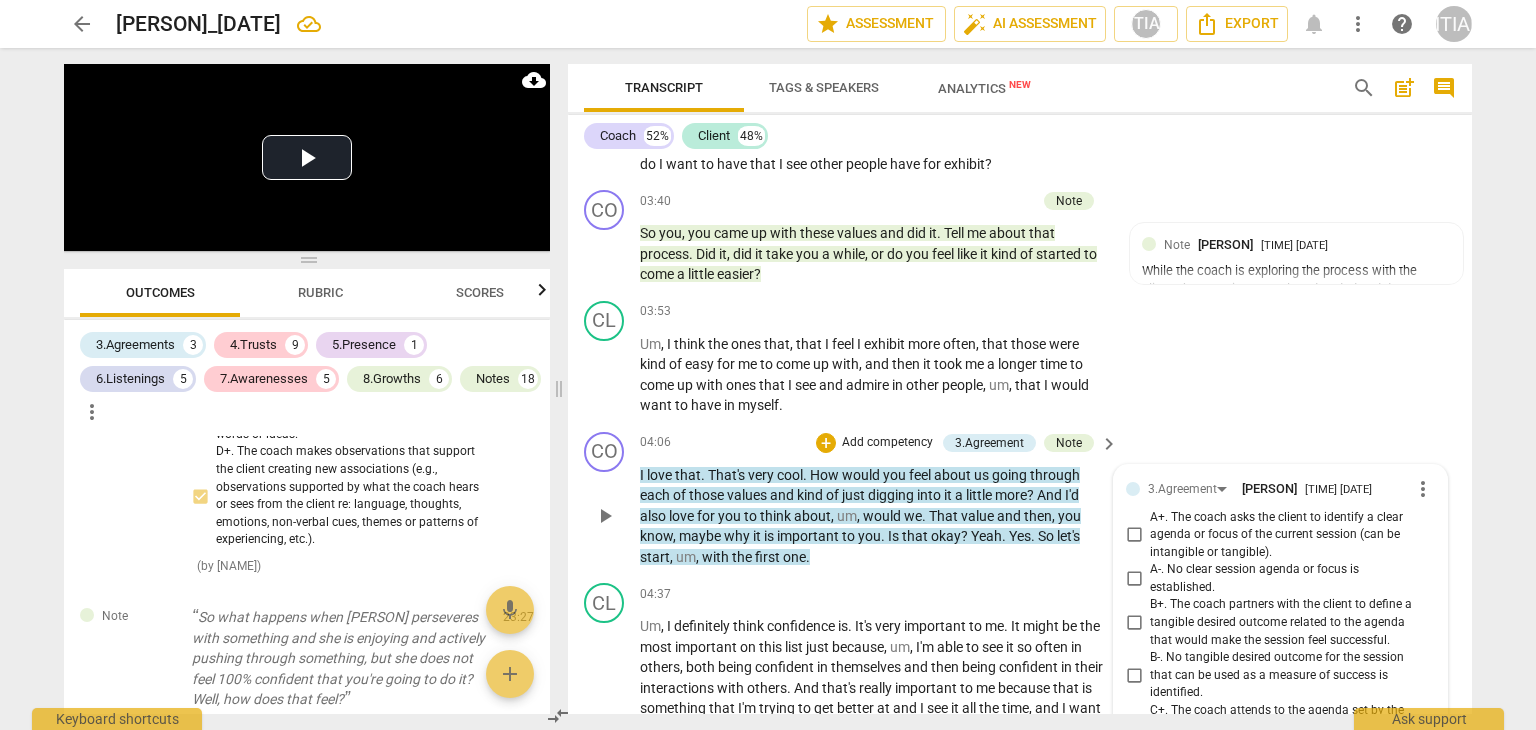 scroll, scrollTop: 2415, scrollLeft: 0, axis: vertical 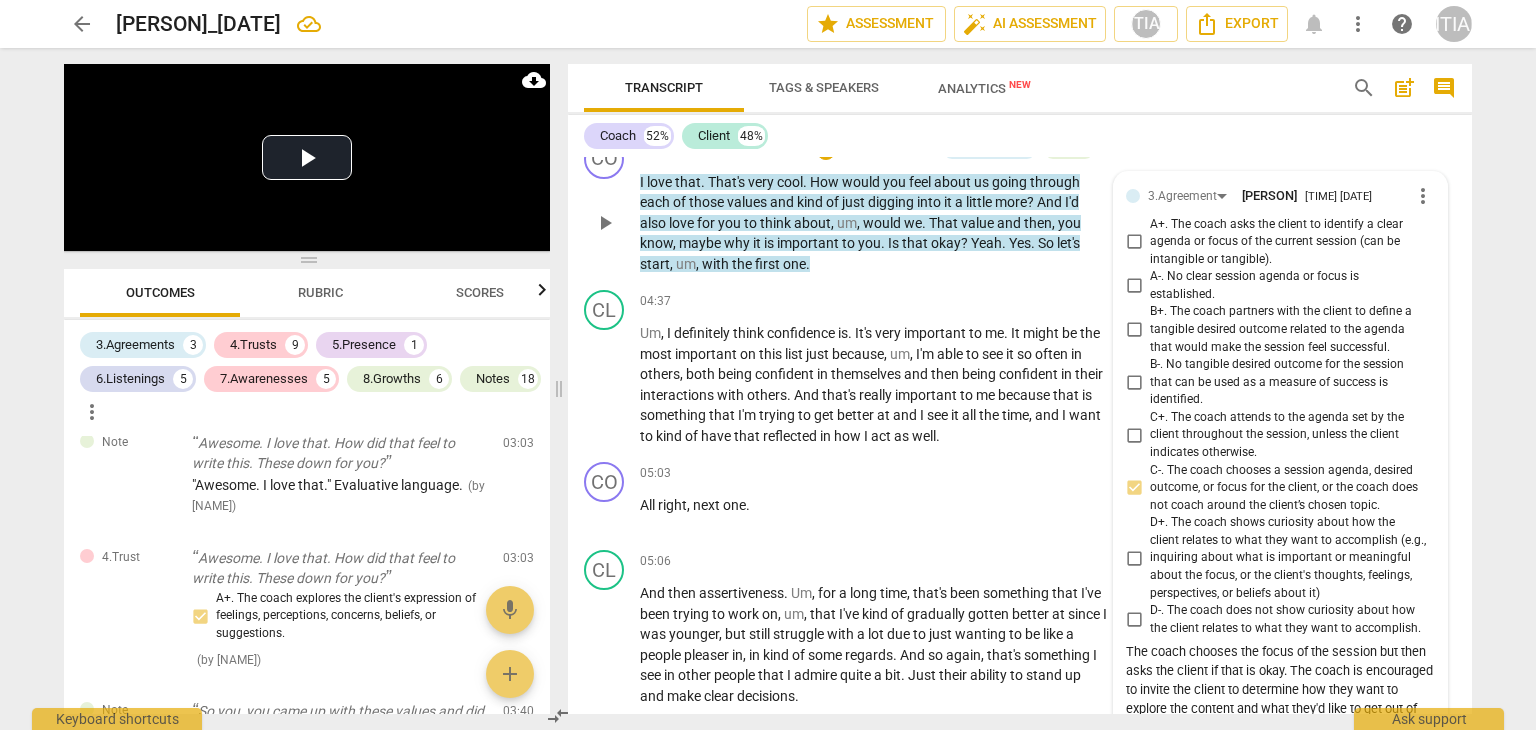 click on "D+. The coach shows curiosity about how the client relates to what they want to accomplish (e.g., inquiring about what is important or meaningful about the focus, or the client's thoughts, feelings, perspectives, or beliefs about it)" at bounding box center (1288, 558) 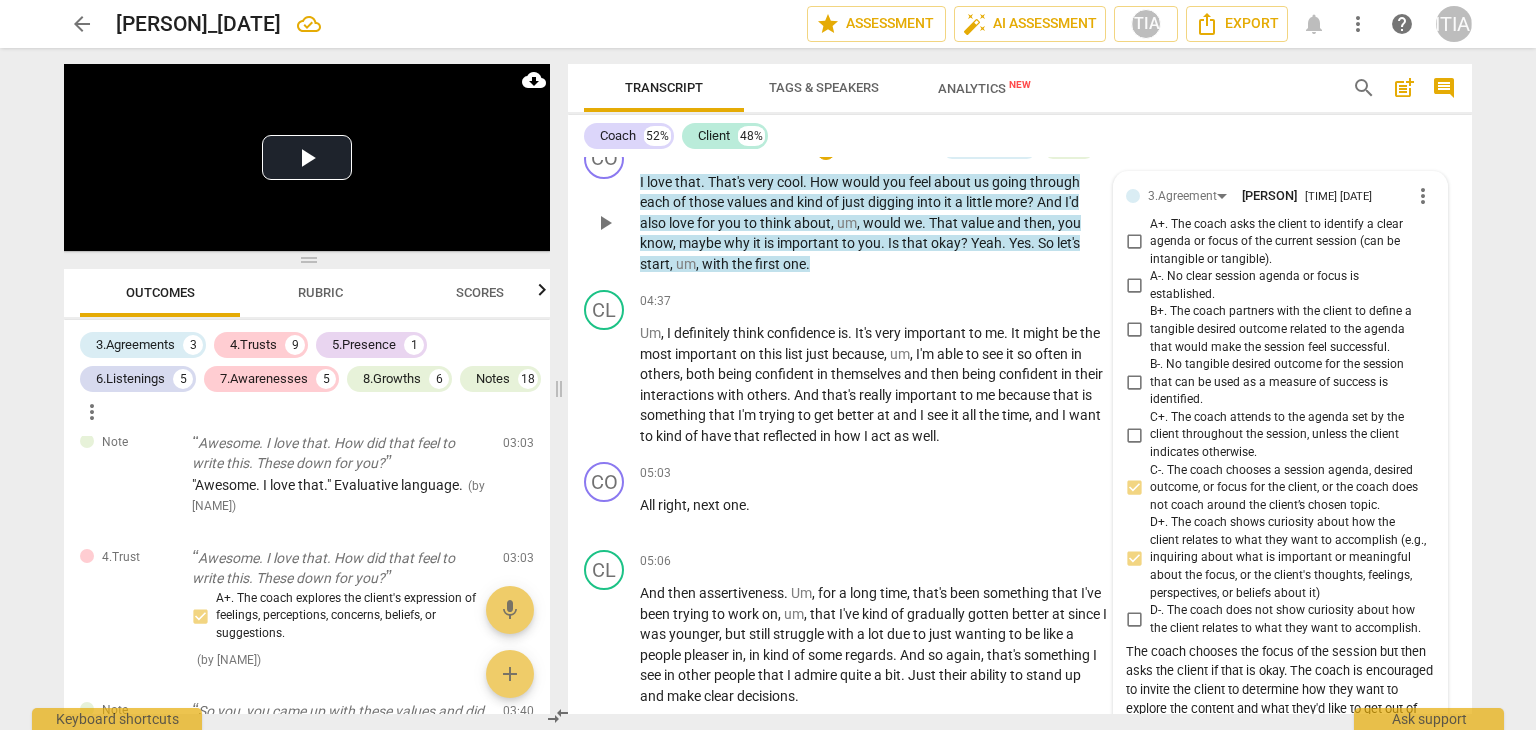click on "D+. The coach shows curiosity about how the client relates to what they want to accomplish (e.g., inquiring about what is important or meaningful about the focus, or the client's thoughts, feelings, perspectives, or beliefs about it)" at bounding box center [1134, 558] 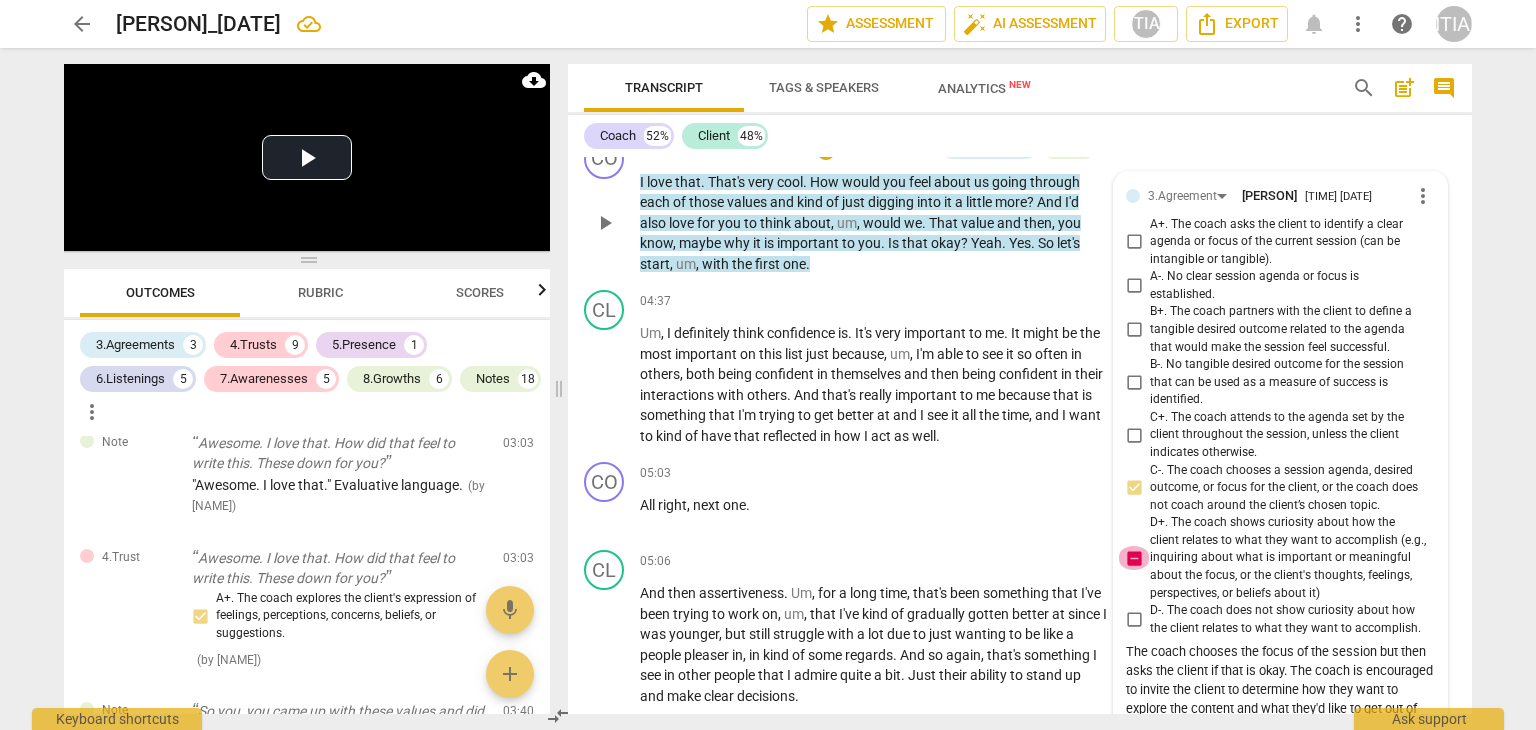 click on "D+. The coach shows curiosity about how the client relates to what they want to accomplish (e.g., inquiring about what is important or meaningful about the focus, or the client's thoughts, feelings, perspectives, or beliefs about it)" at bounding box center [1134, 558] 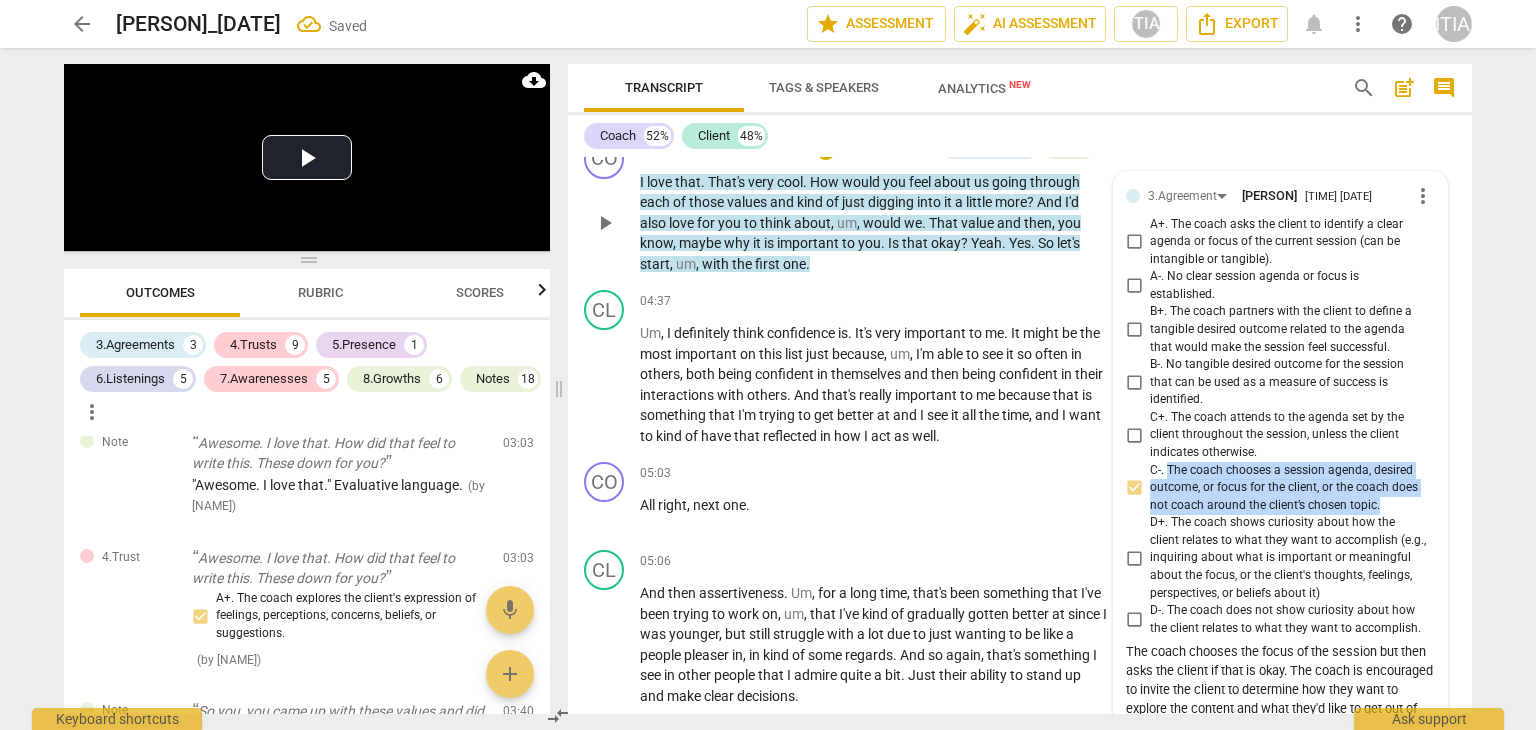 drag, startPoint x: 1165, startPoint y: 466, endPoint x: 1378, endPoint y: 505, distance: 216.54099 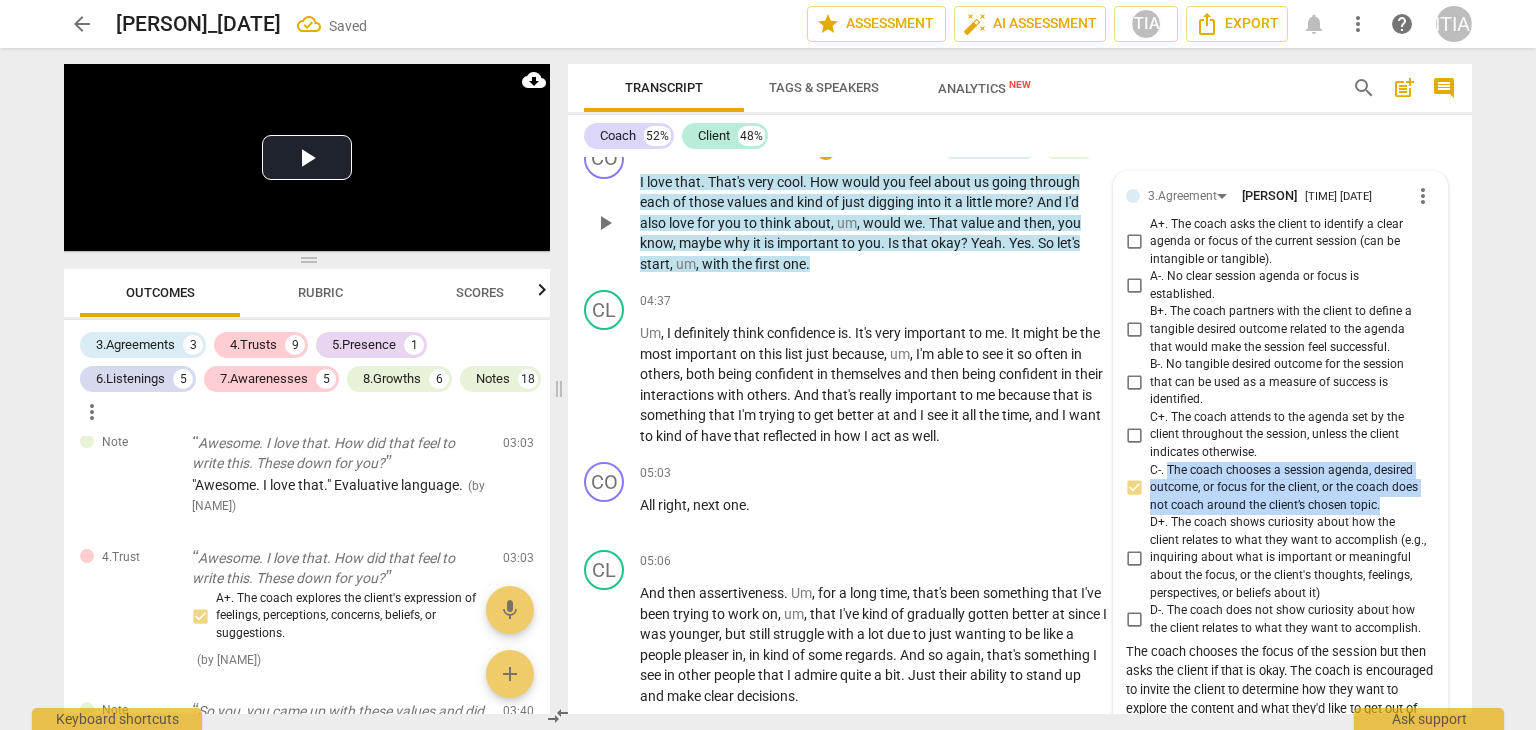 click on "C-. The coach chooses a session agenda, desired outcome, or focus for the client, or the coach does not coach around the client’s chosen topic." at bounding box center [1288, 488] 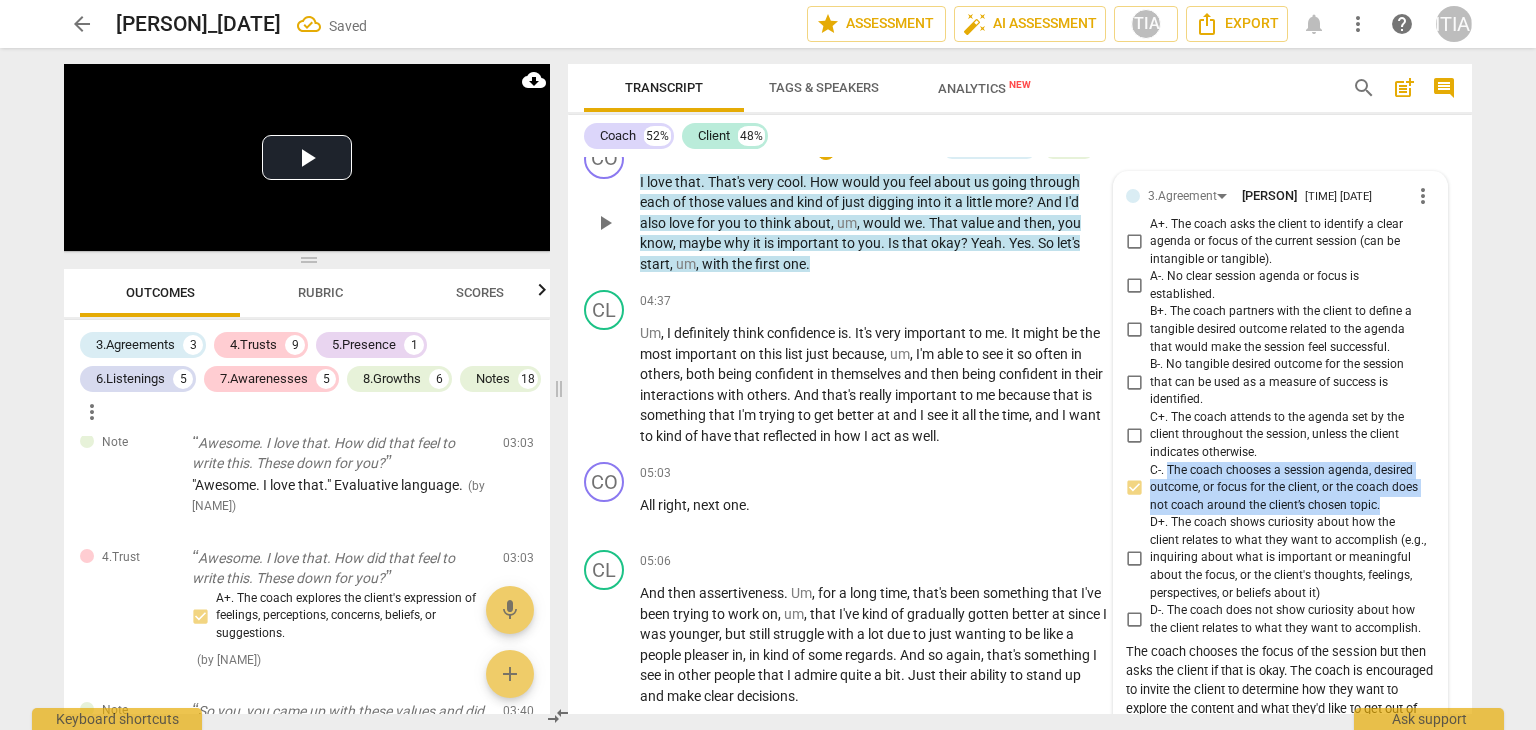 copy on "The coach chooses a session agenda, desired outcome, or focus for the client, or the coach does not coach around the client’s chosen topic." 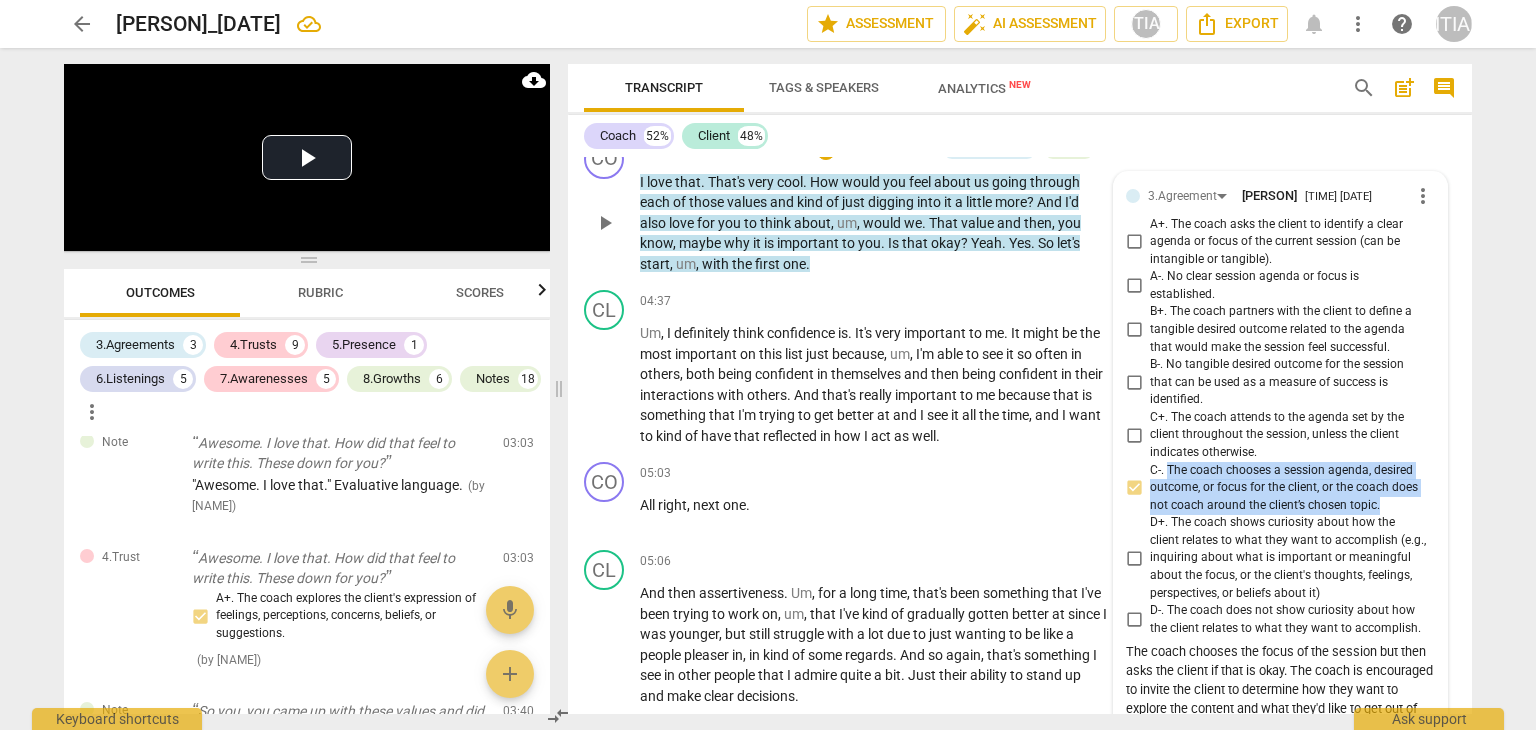 click on "C-. The coach chooses a session agenda, desired outcome, or focus for the client, or the coach does not coach around the client’s chosen topic." at bounding box center (1134, 488) 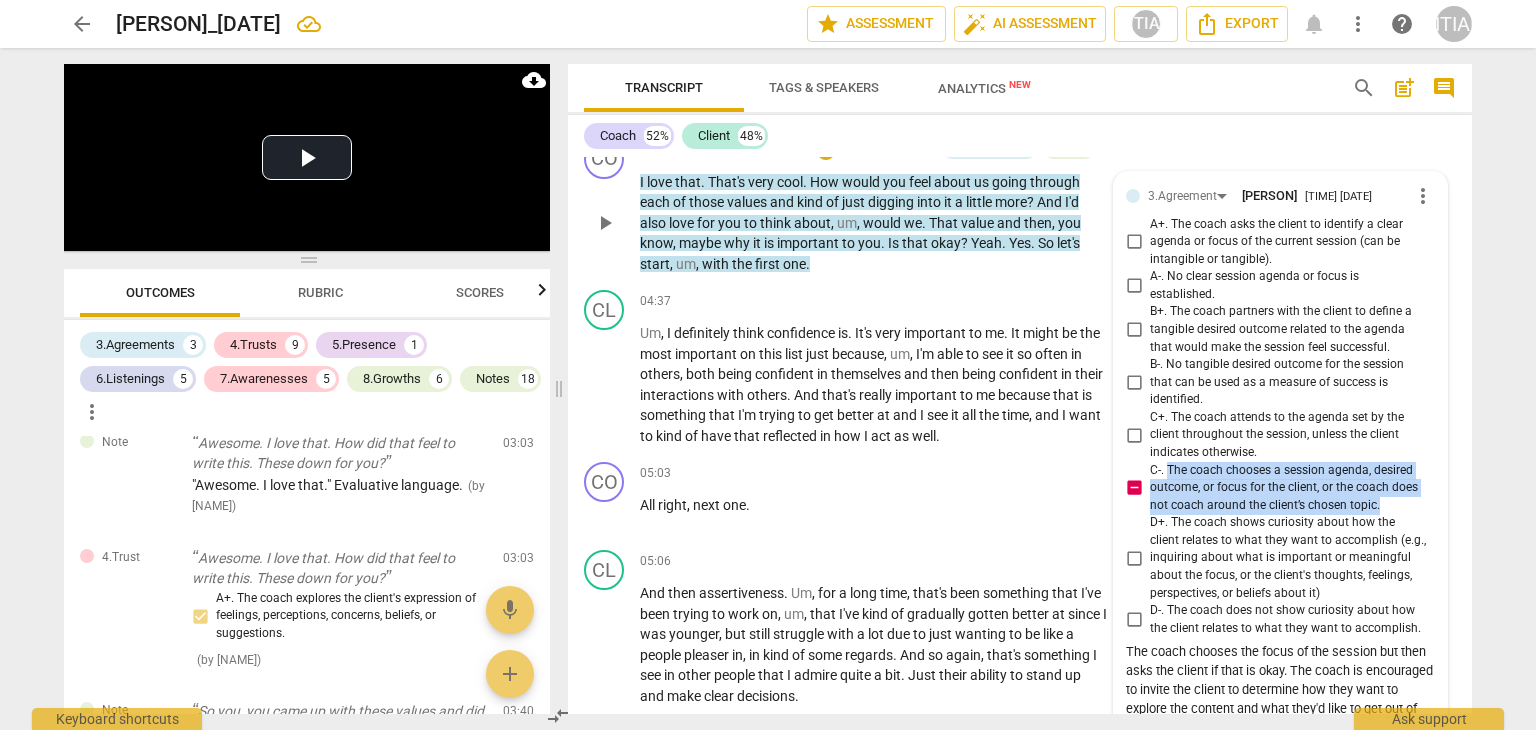 click on "C-. The coach chooses a session agenda, desired outcome, or focus for the client, or the coach does not coach around the client’s chosen topic." at bounding box center [1134, 488] 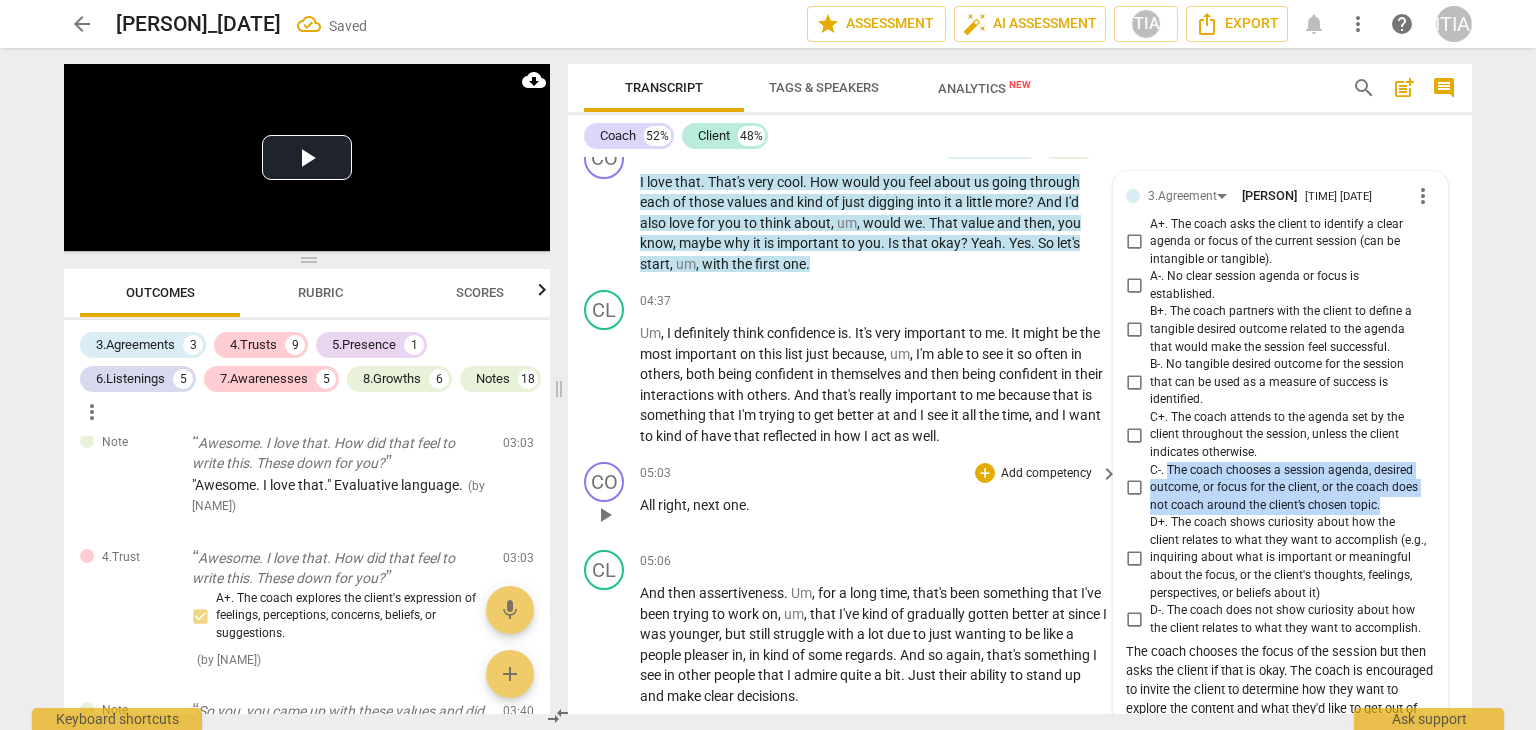 click on "Add competency" at bounding box center [1046, 474] 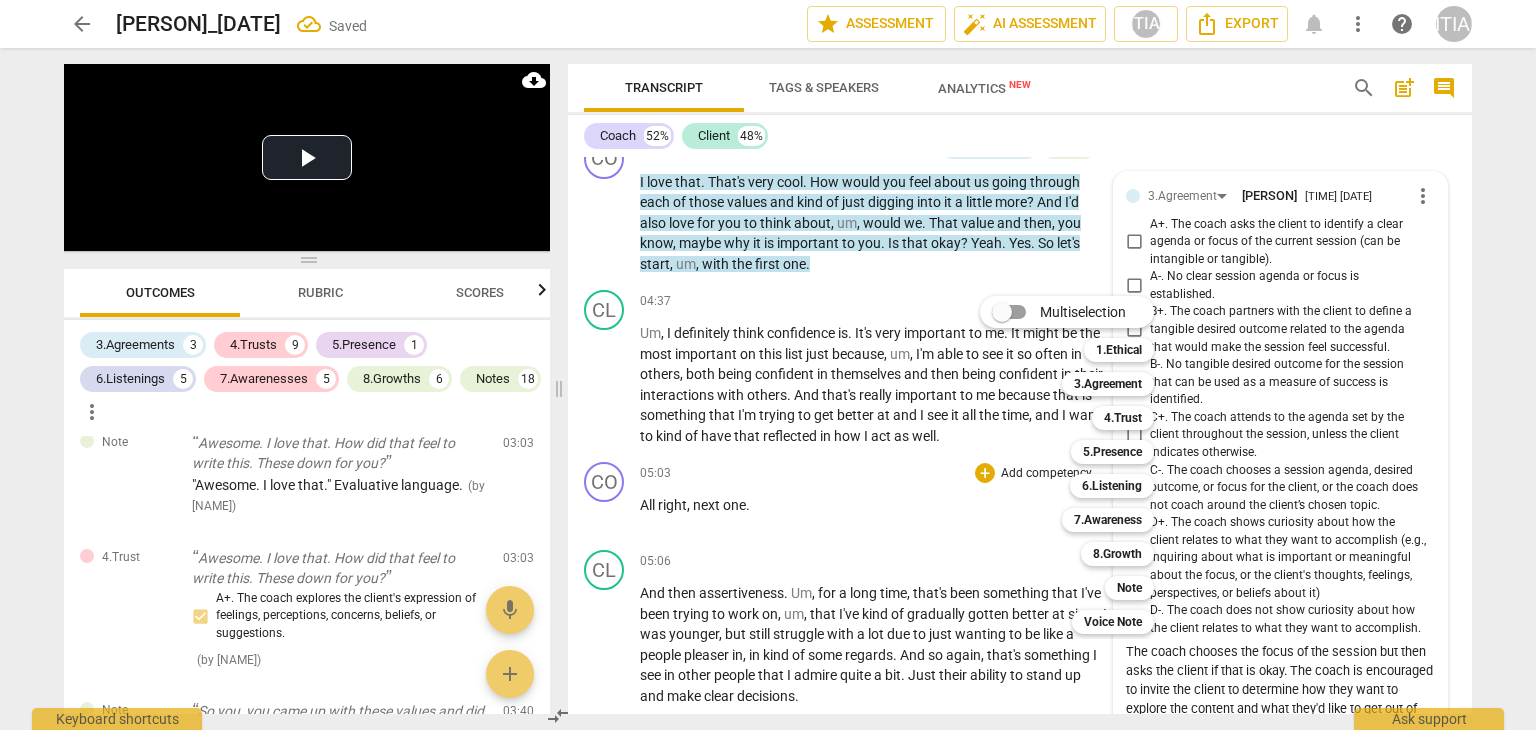 click at bounding box center [768, 365] 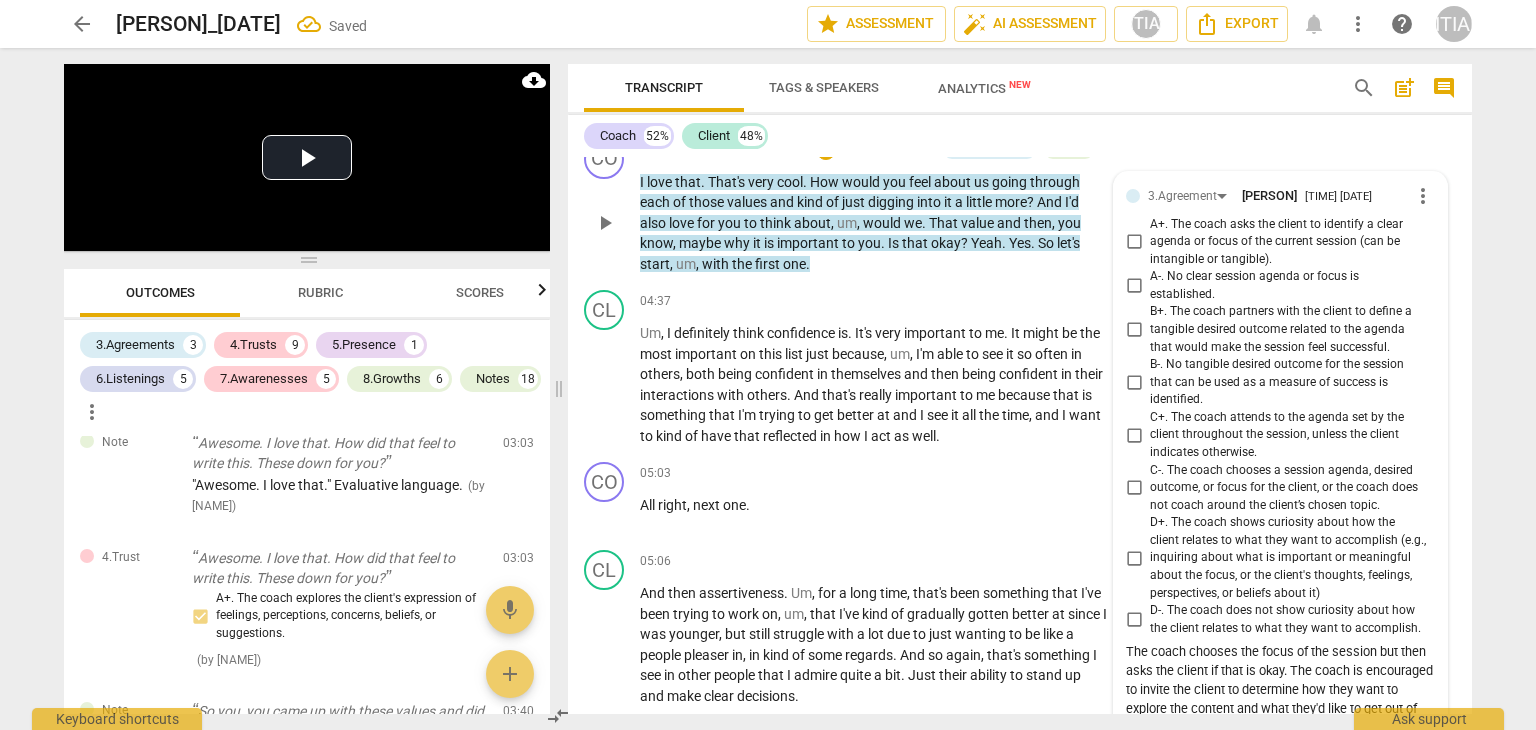 click on "more_vert" at bounding box center [1423, 196] 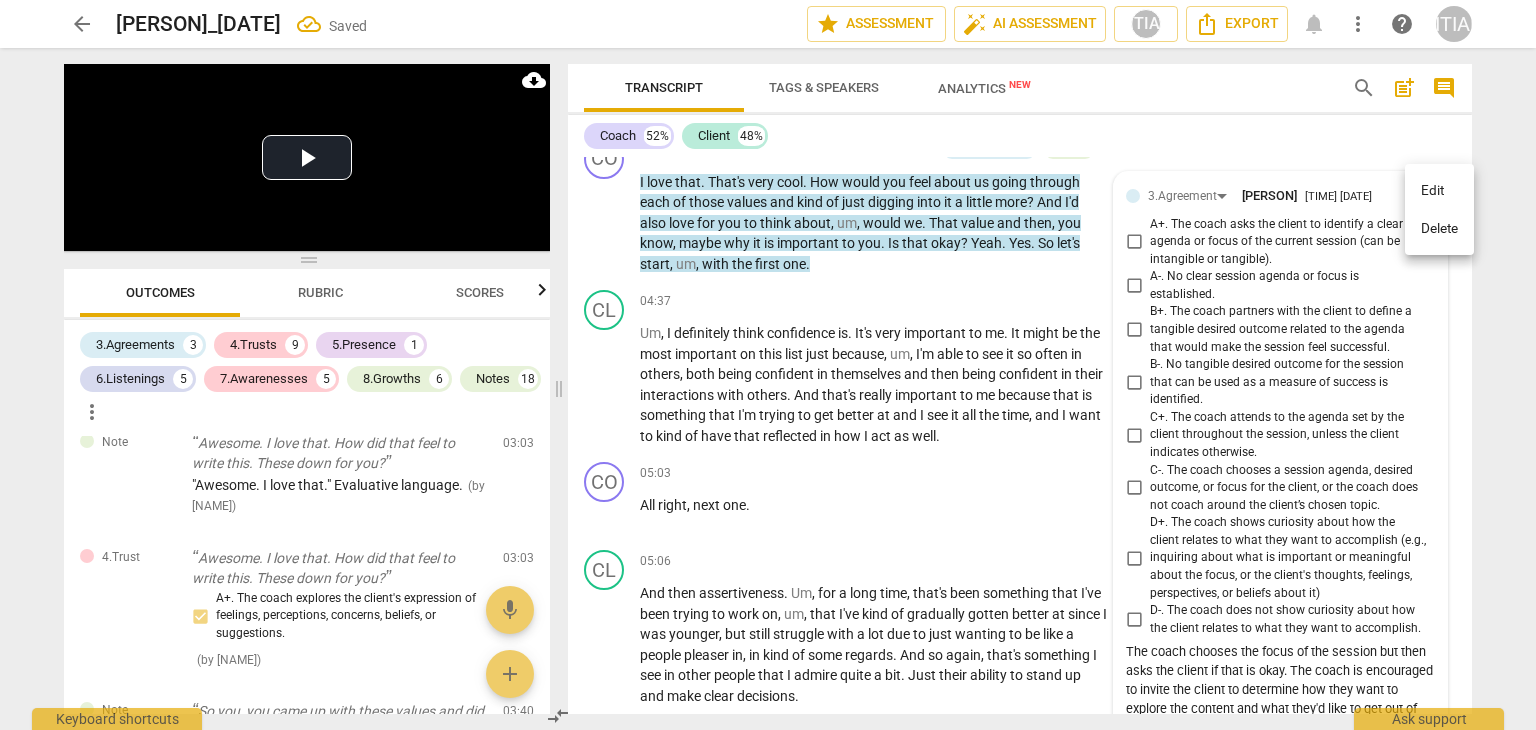 click on "Delete" at bounding box center (1439, 229) 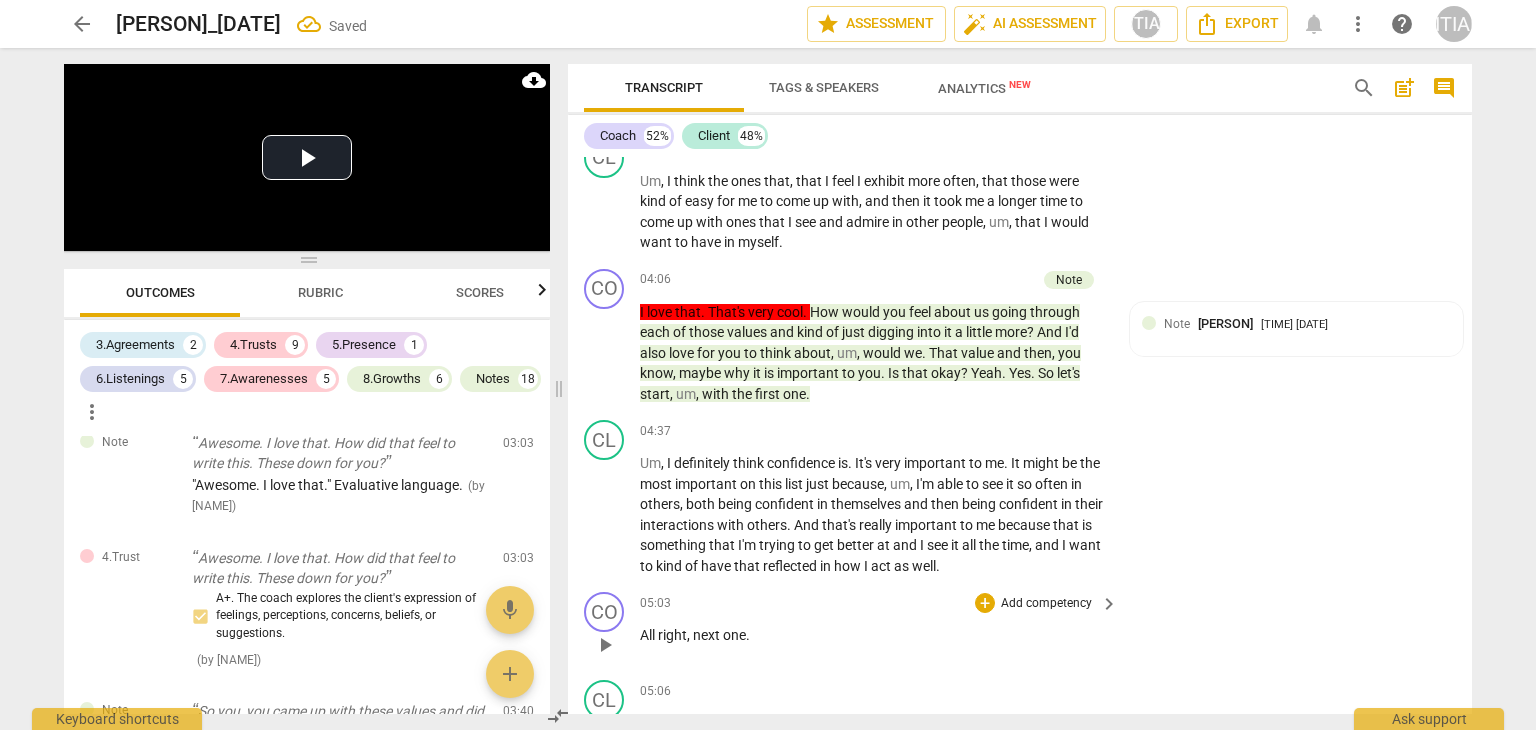 scroll, scrollTop: 2315, scrollLeft: 0, axis: vertical 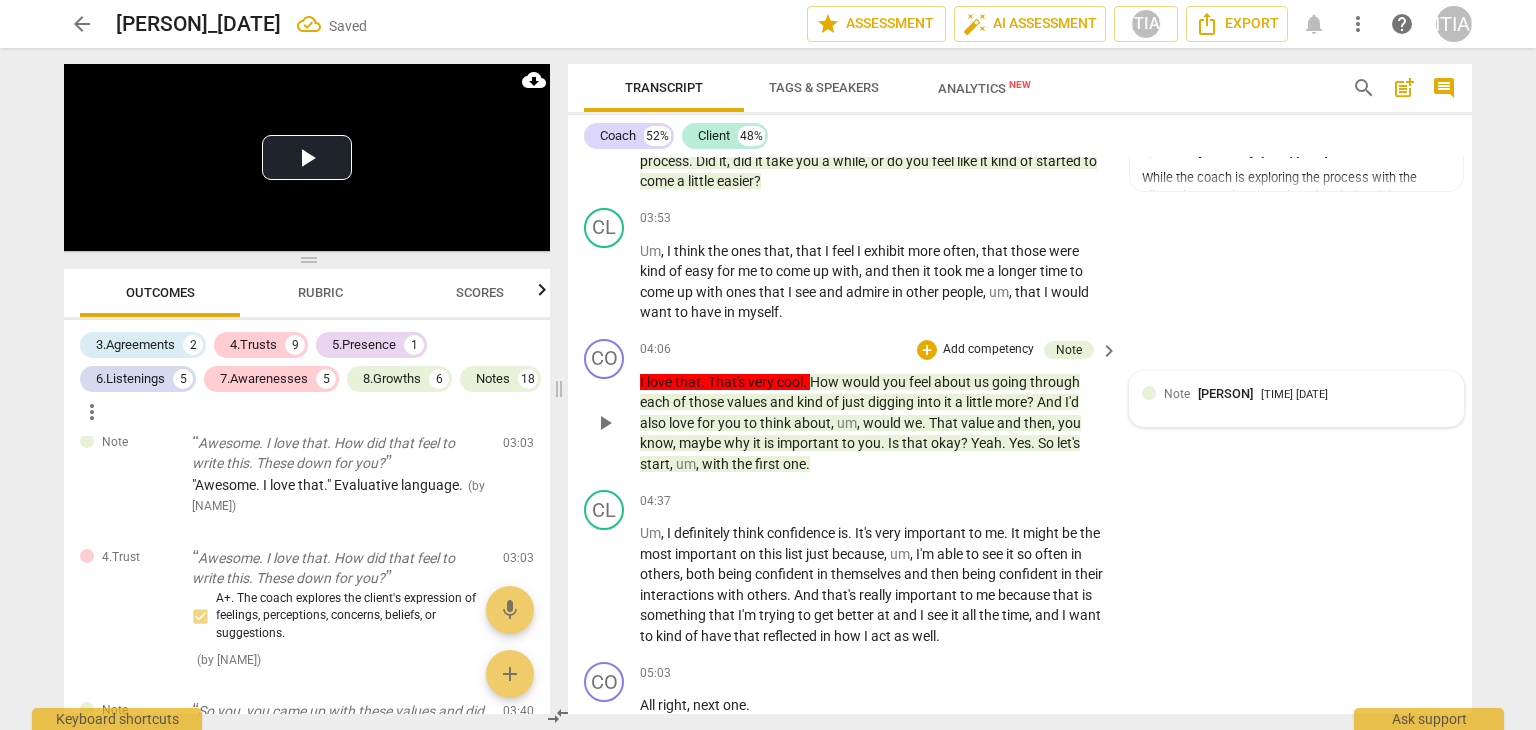 click on "Note" at bounding box center (1177, 394) 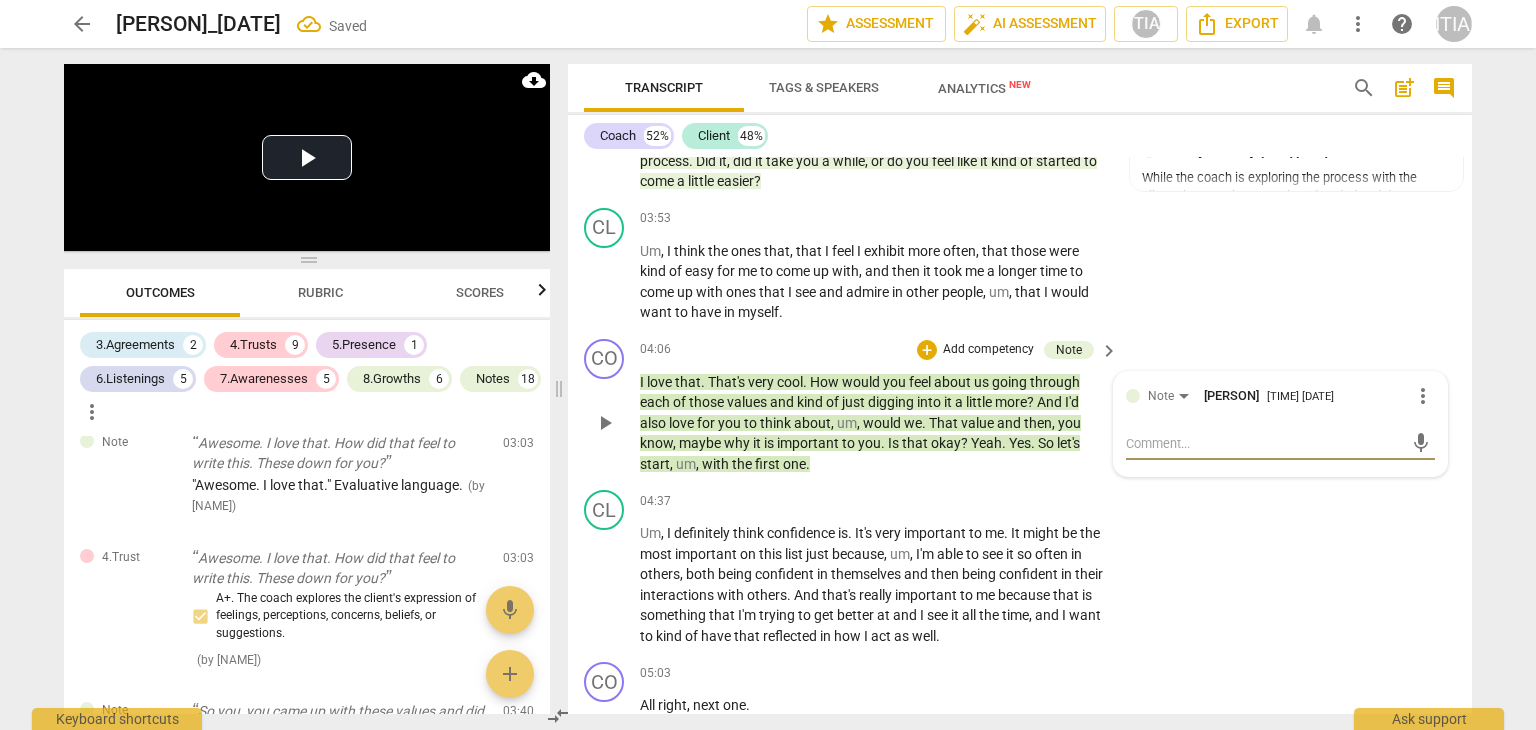 click on "[PERSON]" at bounding box center (1231, 395) 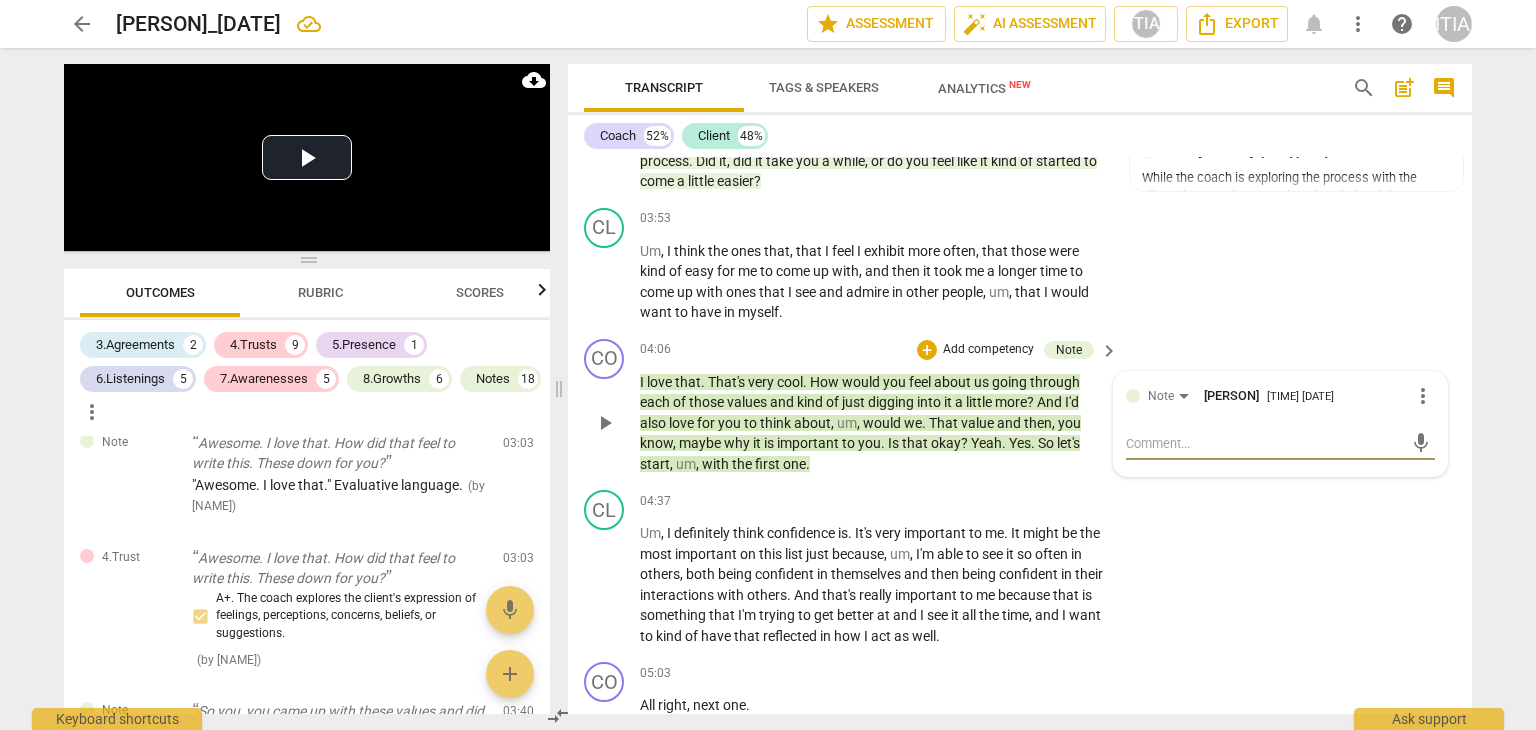 drag, startPoint x: 1221, startPoint y: 415, endPoint x: 1216, endPoint y: 431, distance: 16.763054 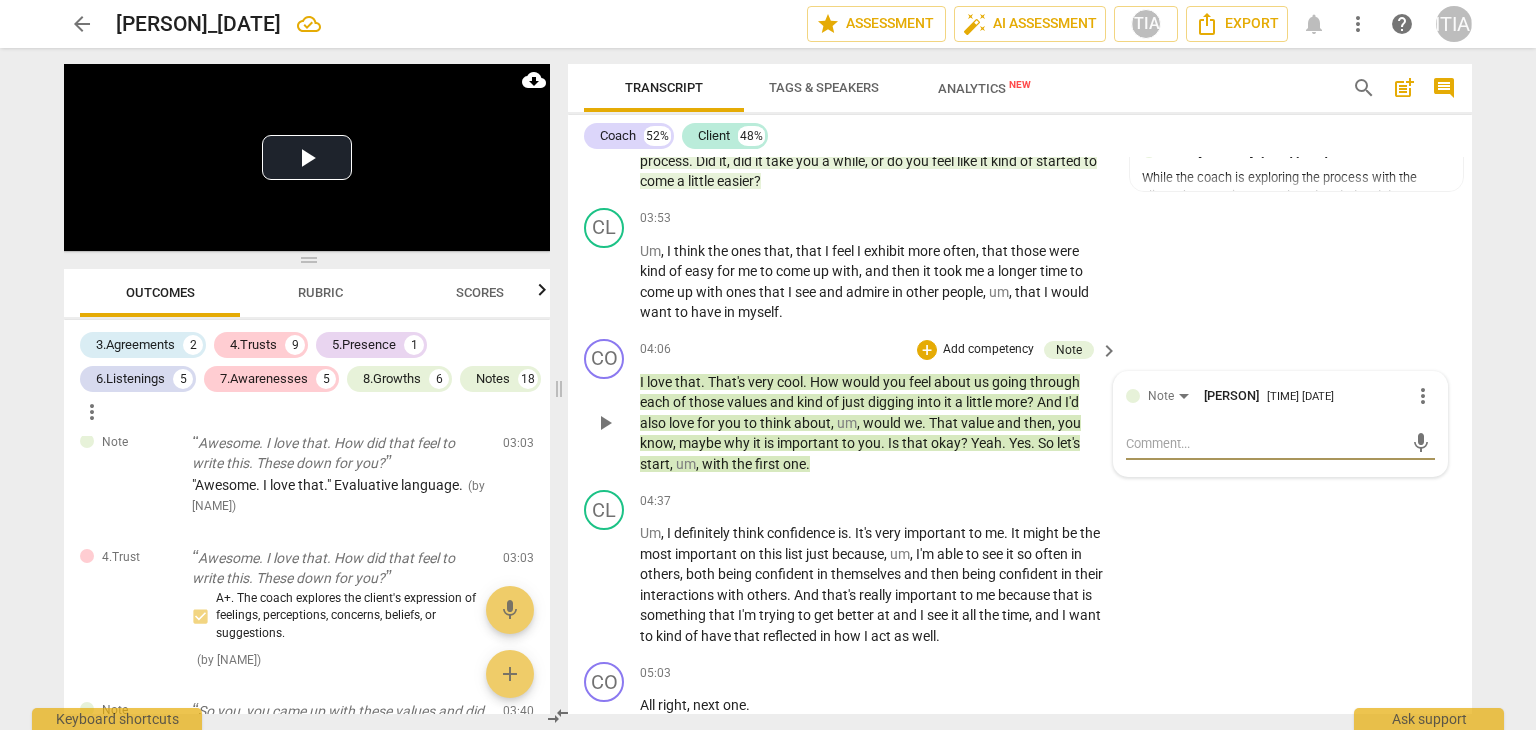 paste on "The coach chooses the direction of the session but then asks the client if that is okay. The coach is encouraged to invite the client to determine how they want to explore the content and what they'd like to get out of the exploration." 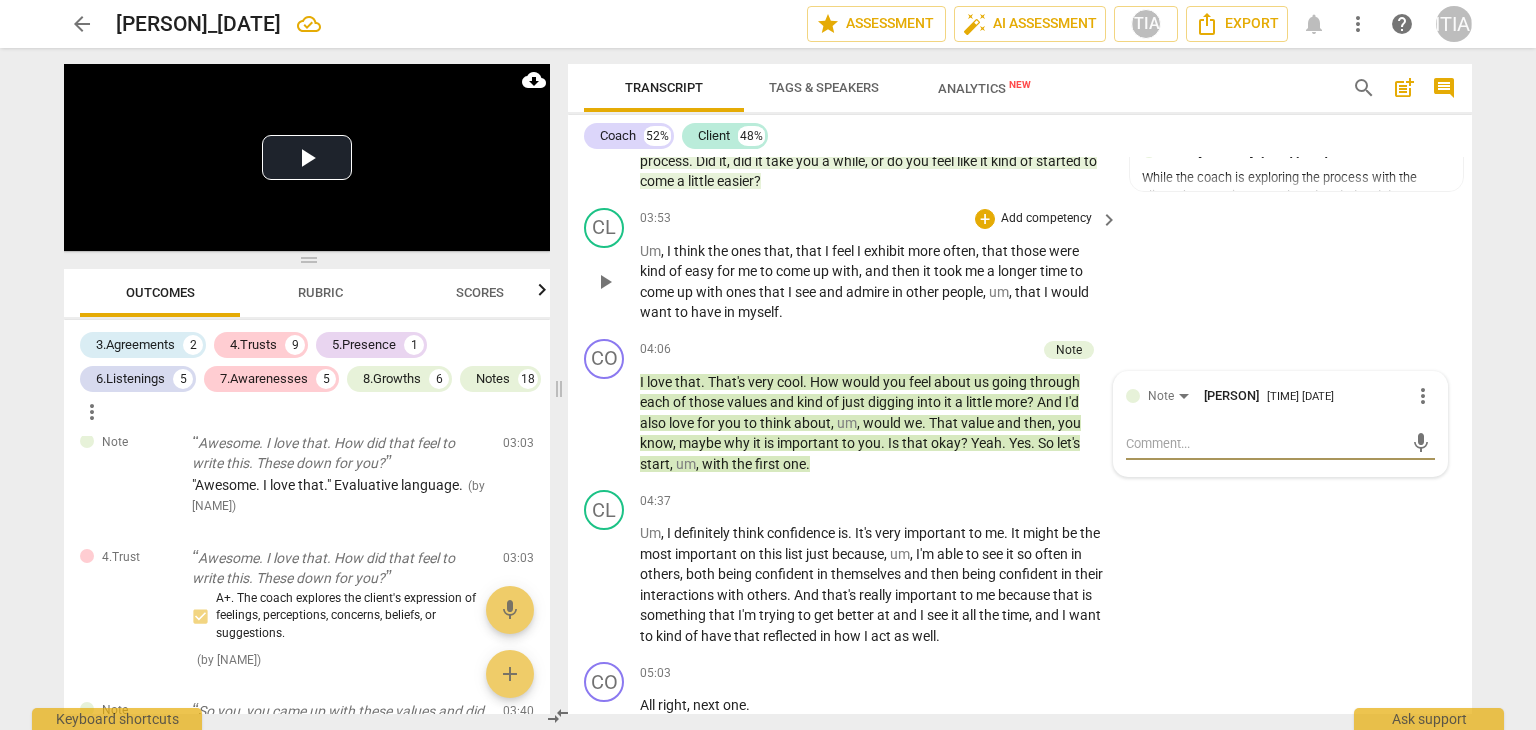type on "The coach chooses the direction of the session but then asks the client if that is okay. The coach is encouraged to invite the client to determine how they want to explore the content and what they'd like to get out of the exploration." 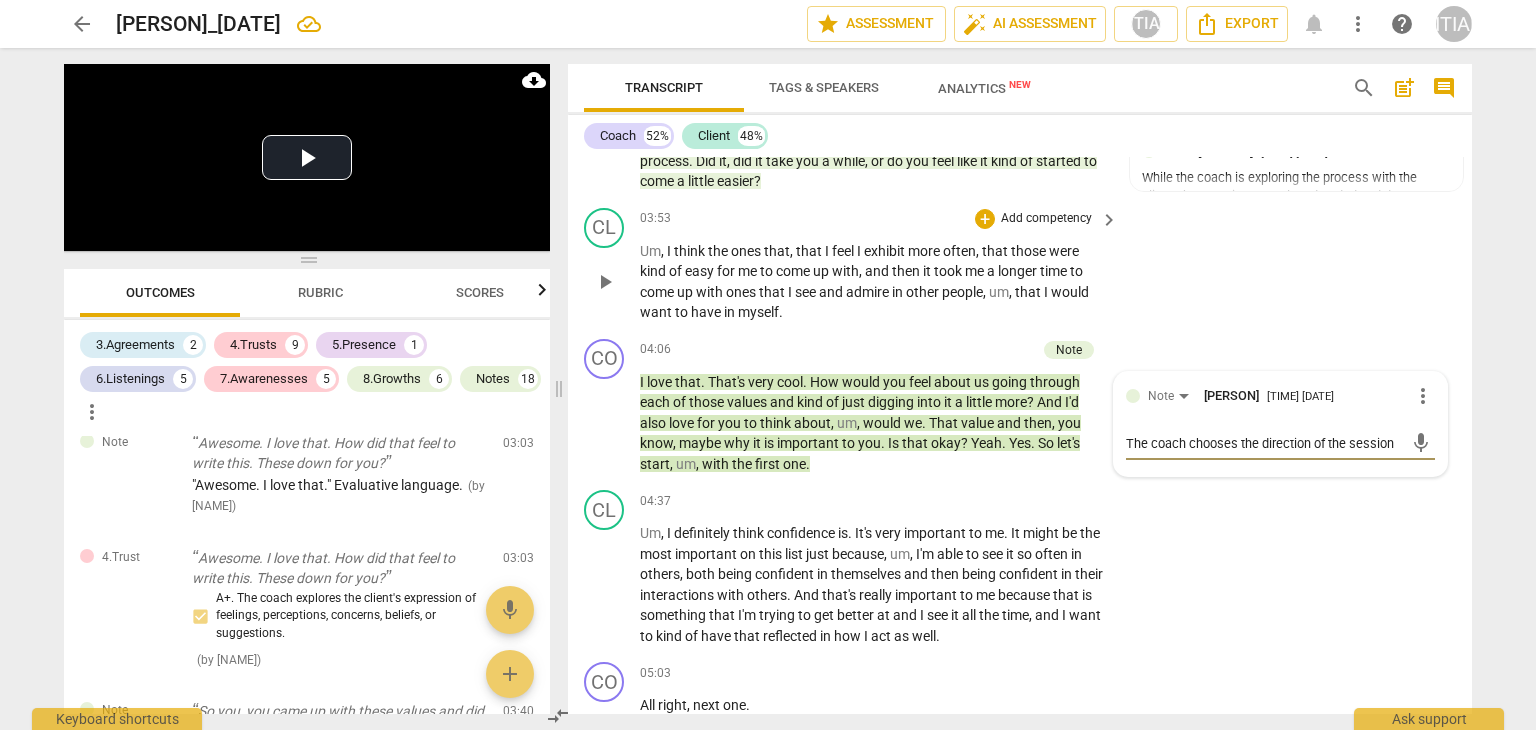 scroll, scrollTop: 16, scrollLeft: 0, axis: vertical 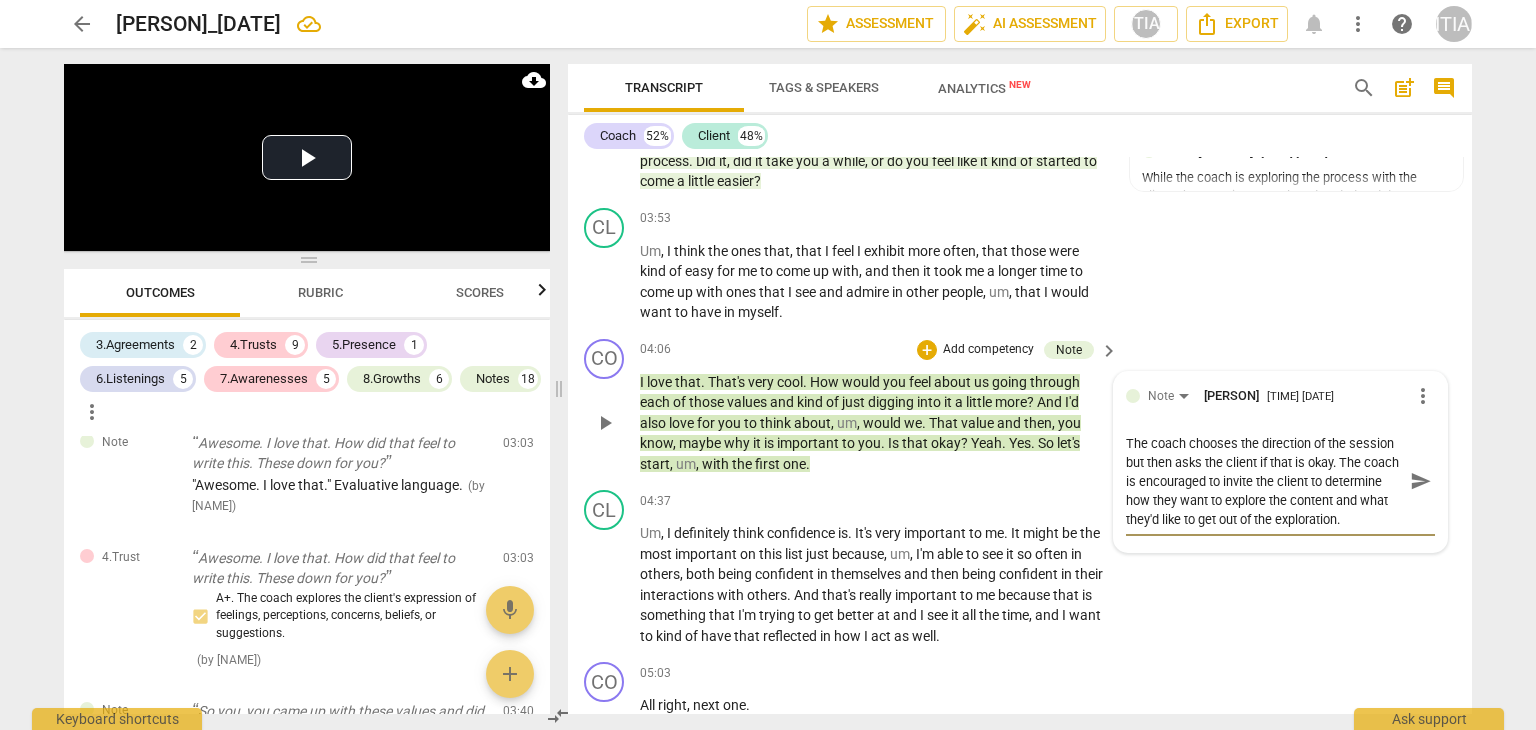 type on "The coach chooses the direction of the session but then asks the client if that is okay. The coach is encouraged to invite the client to determine how they want to explore the content and what they'd like to get out of the exploration." 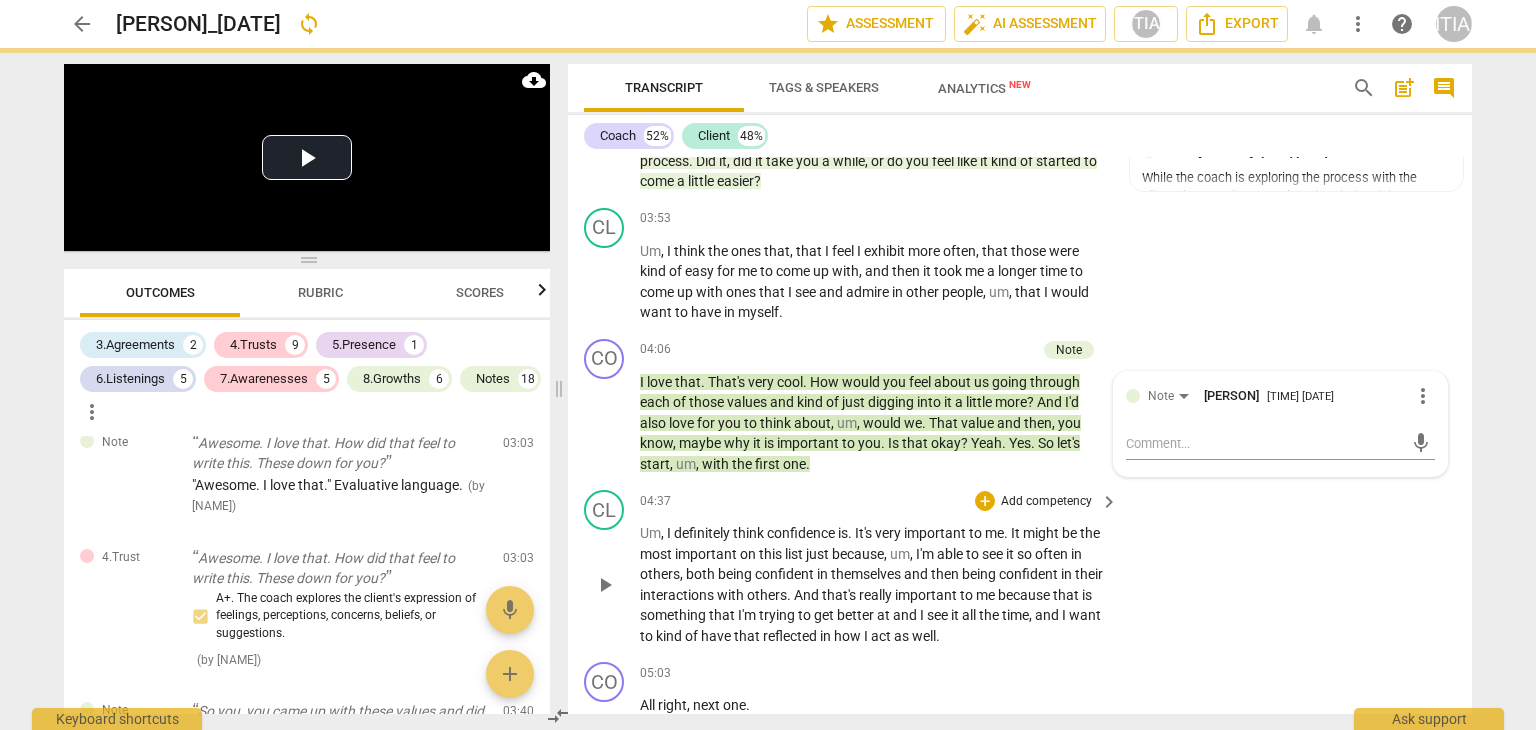scroll, scrollTop: 0, scrollLeft: 0, axis: both 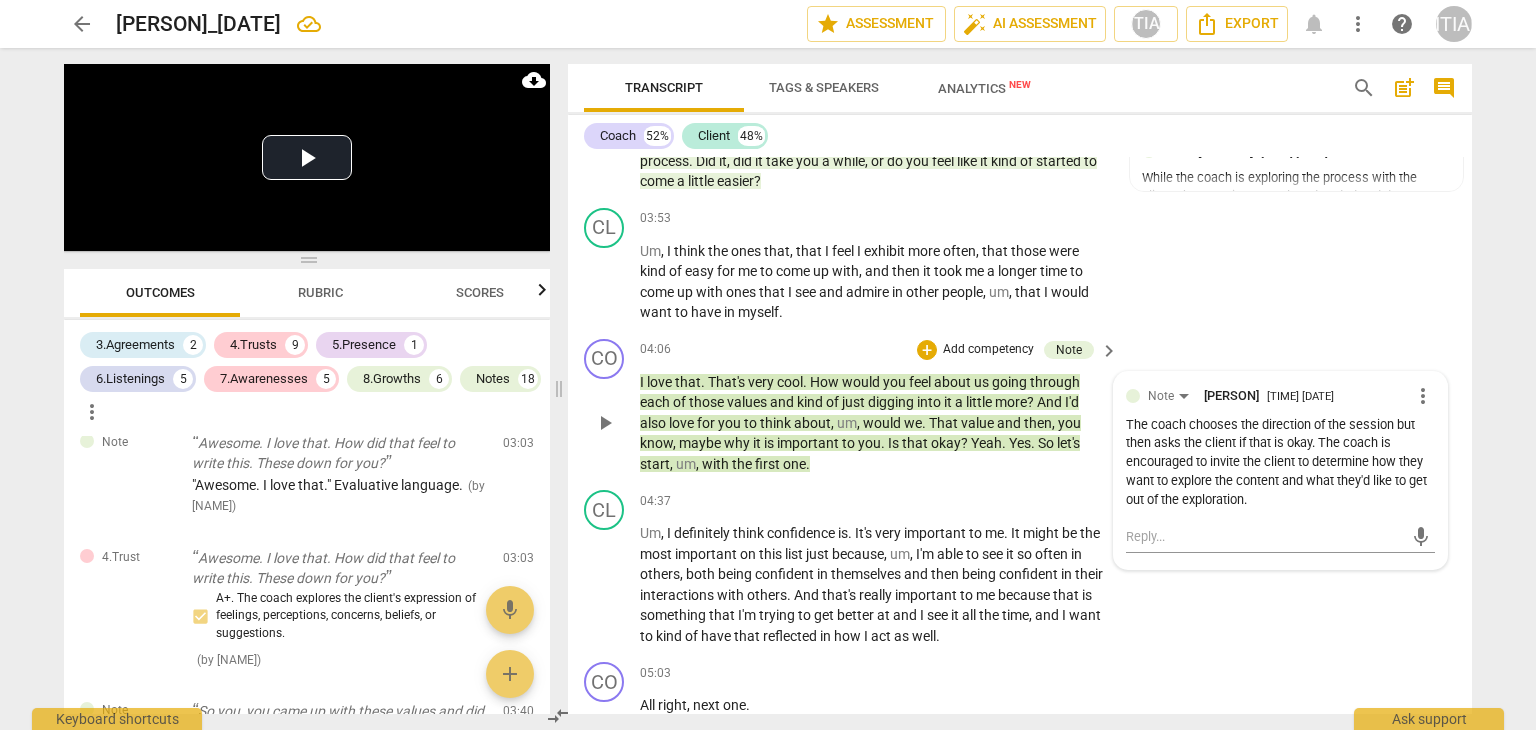 click on "more_vert" at bounding box center (1423, 396) 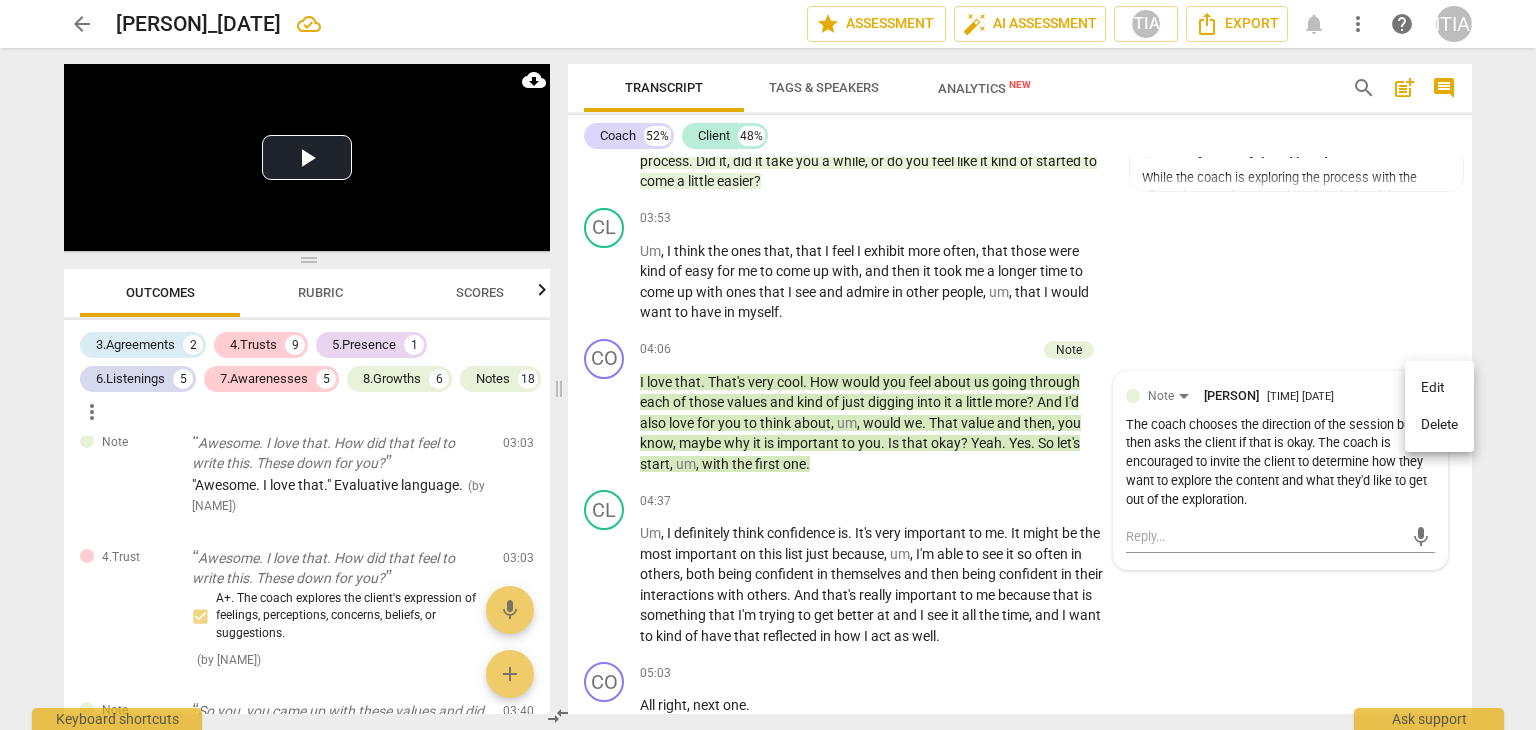 click on "Edit" at bounding box center [1439, 388] 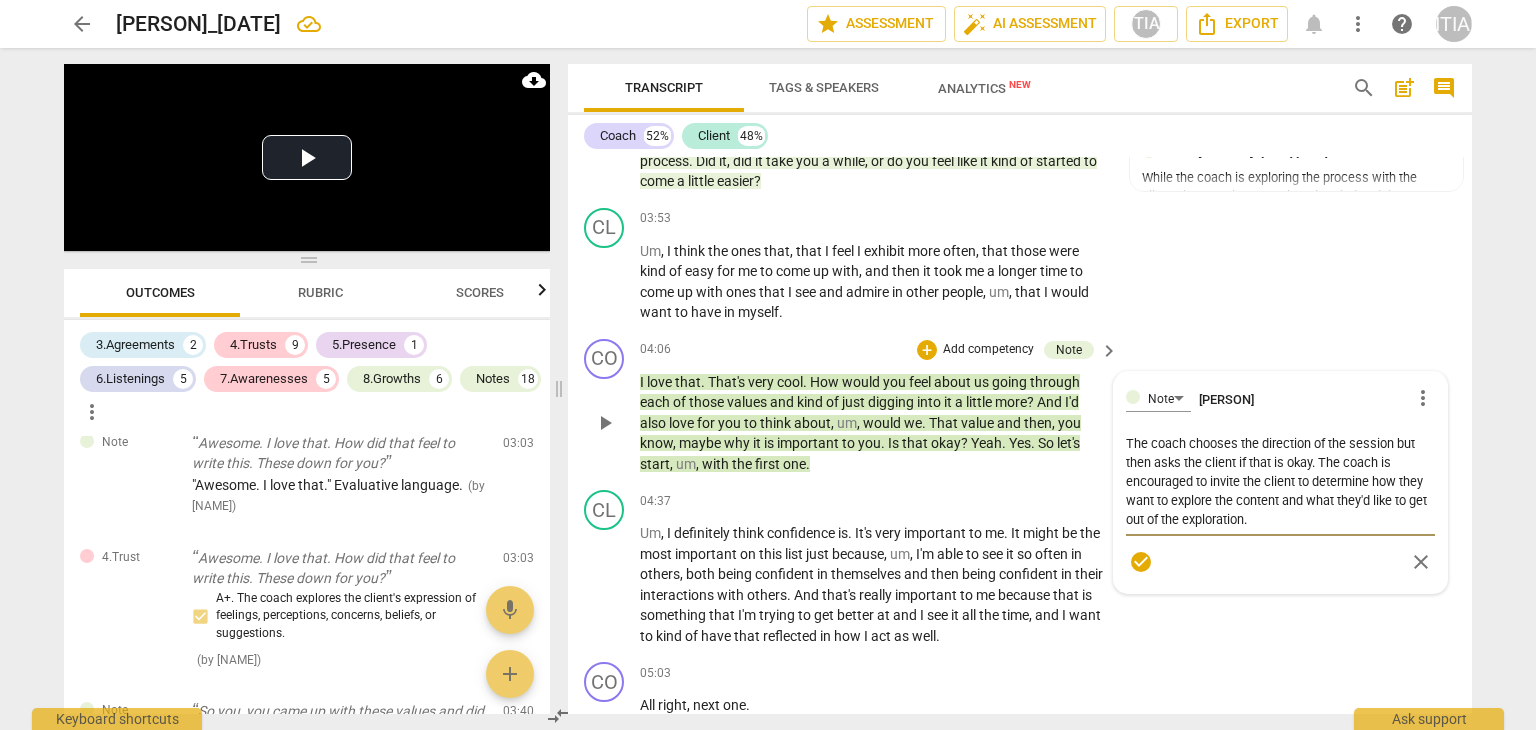 drag, startPoint x: 1248, startPoint y: 515, endPoint x: 1124, endPoint y: 432, distance: 149.21461 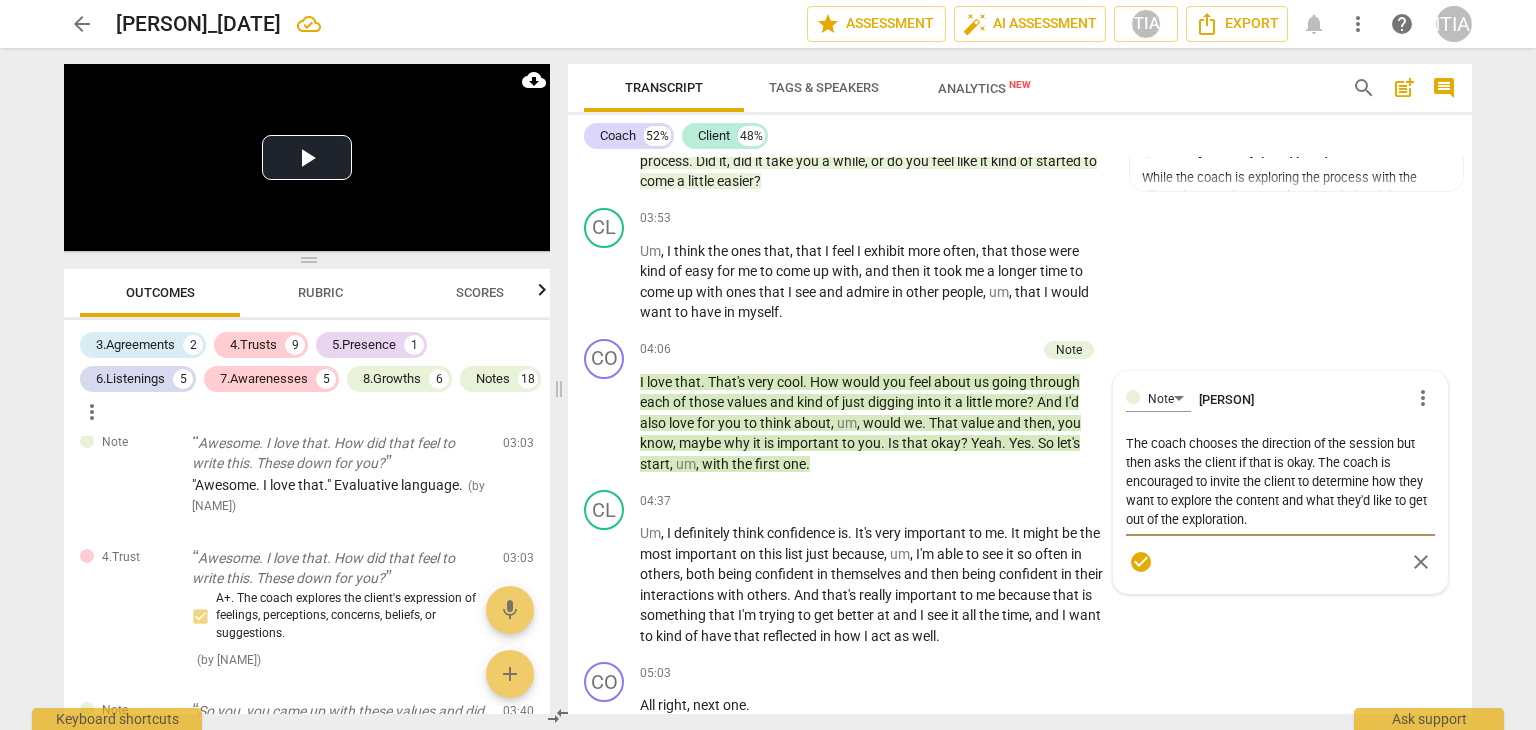 type on "The coach constructs the outline for the session, which is more of a knowledge-based, exercise centered coaching session, less of an organic coaching session. However, the coach does ask the client if that is okay. The coach is encouraged to invite the client to determine how they want to explore the content and what they'd like to get out of the exploration." 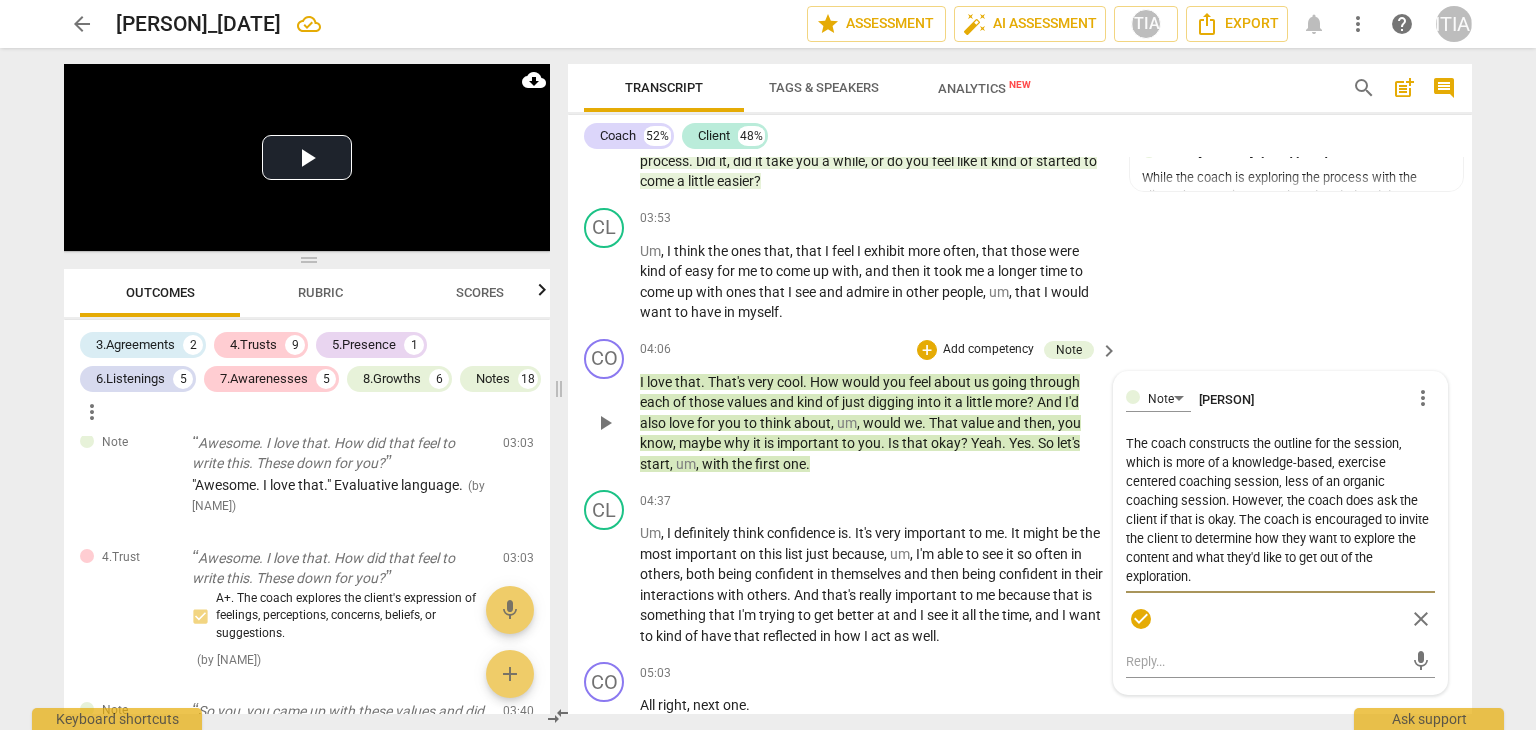 type on "The coach constructs the outline for the session, which is more of a knowledge-based, exercise centered coaching session, less of an organic coaching session. However, the coach does ask the client if that is okay. The coach is encouraged to invite the client to determine how they want to explore the content and what they'd like to get out of the exploration." 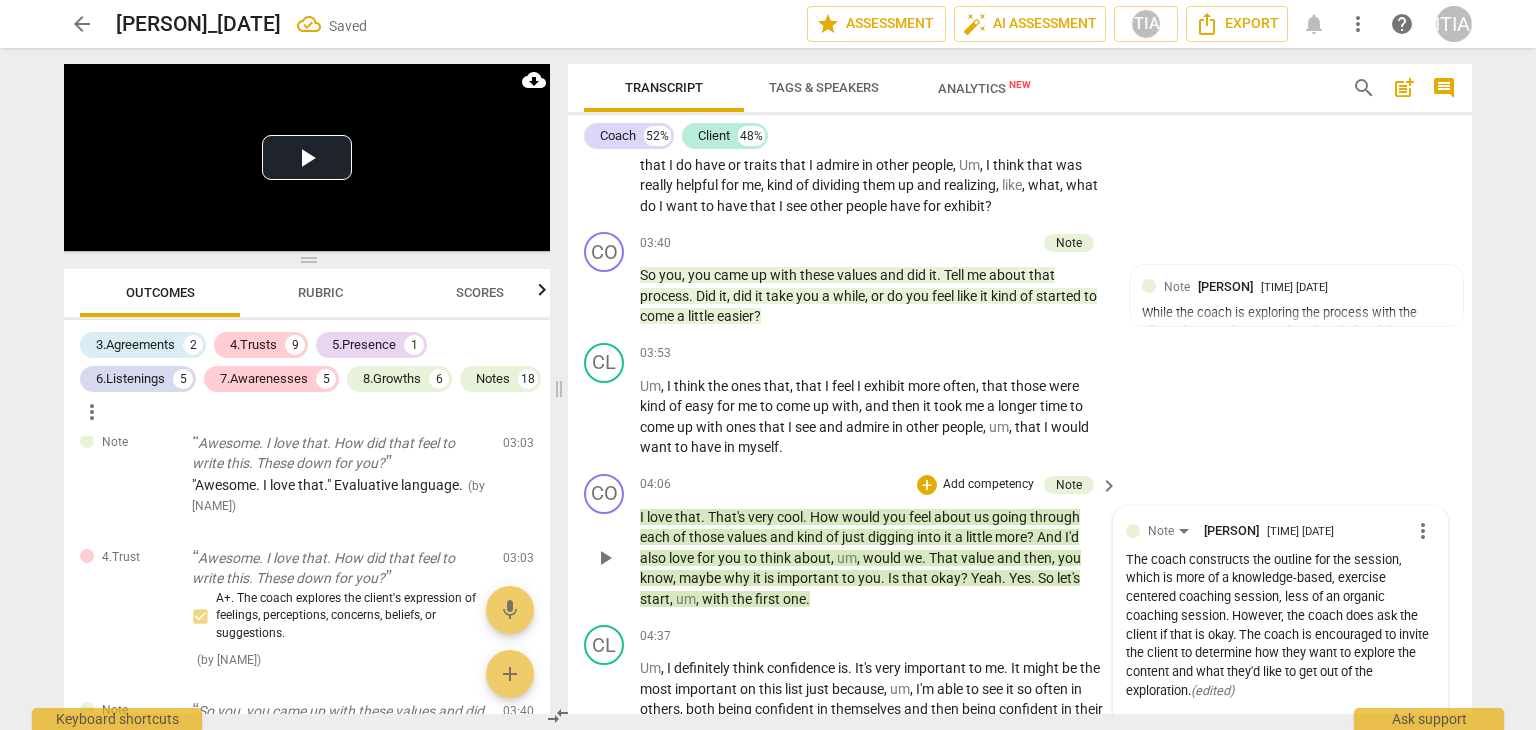 scroll, scrollTop: 2115, scrollLeft: 0, axis: vertical 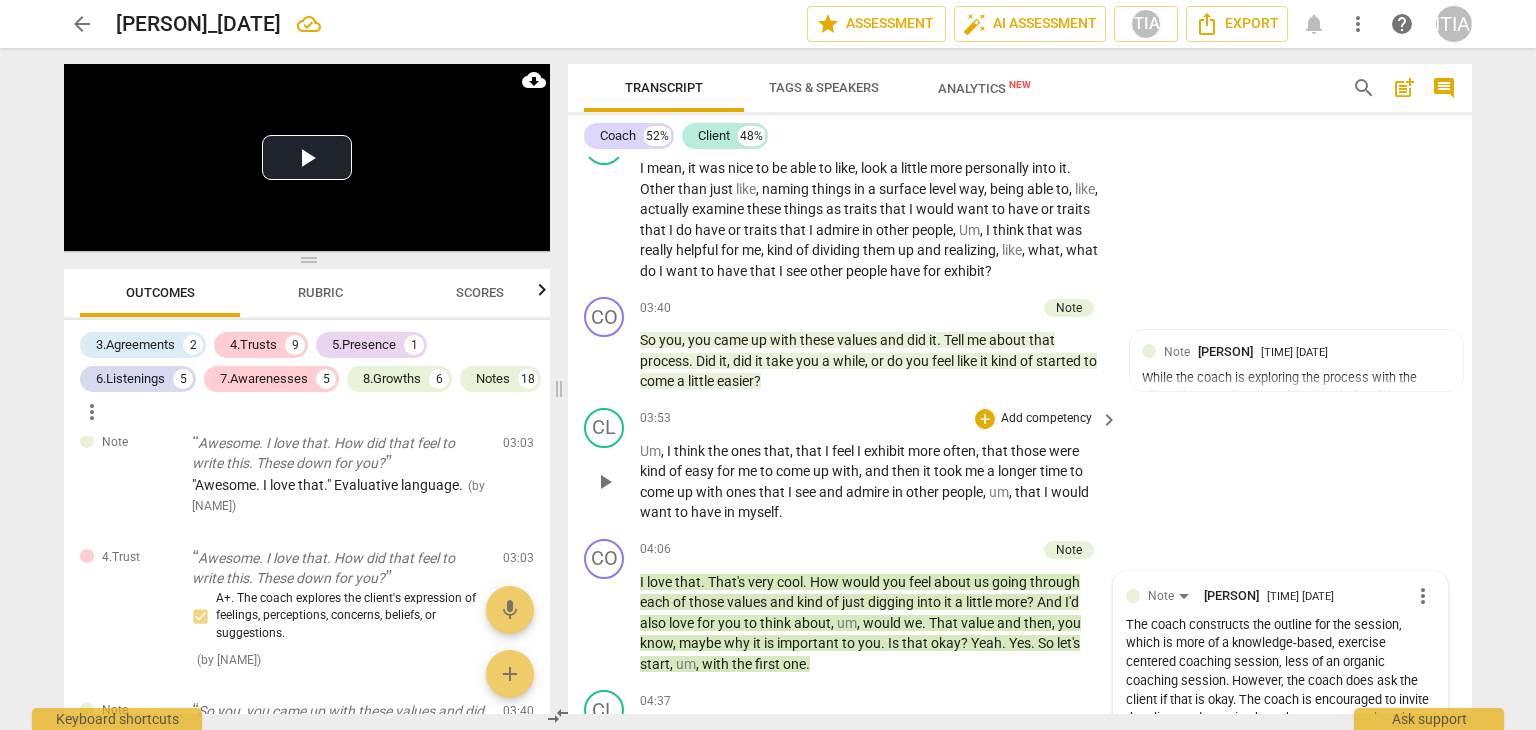 click on "CL play_arrow pause [TIME] + Add competency keyboard_arrow_right Um ,   I   think   the   ones   that ,   that   I   feel   I   exhibit   more   often ,   that   those   were   kind   of   easy   for   me   to   come   up   with ,   and   then   it   took   me   a   longer   time   to   come   up   with   ones   that   I   see   and   admire   in   other   people ,   um ,   that   I   would   want   to   have   in   myself ." at bounding box center [1020, 465] 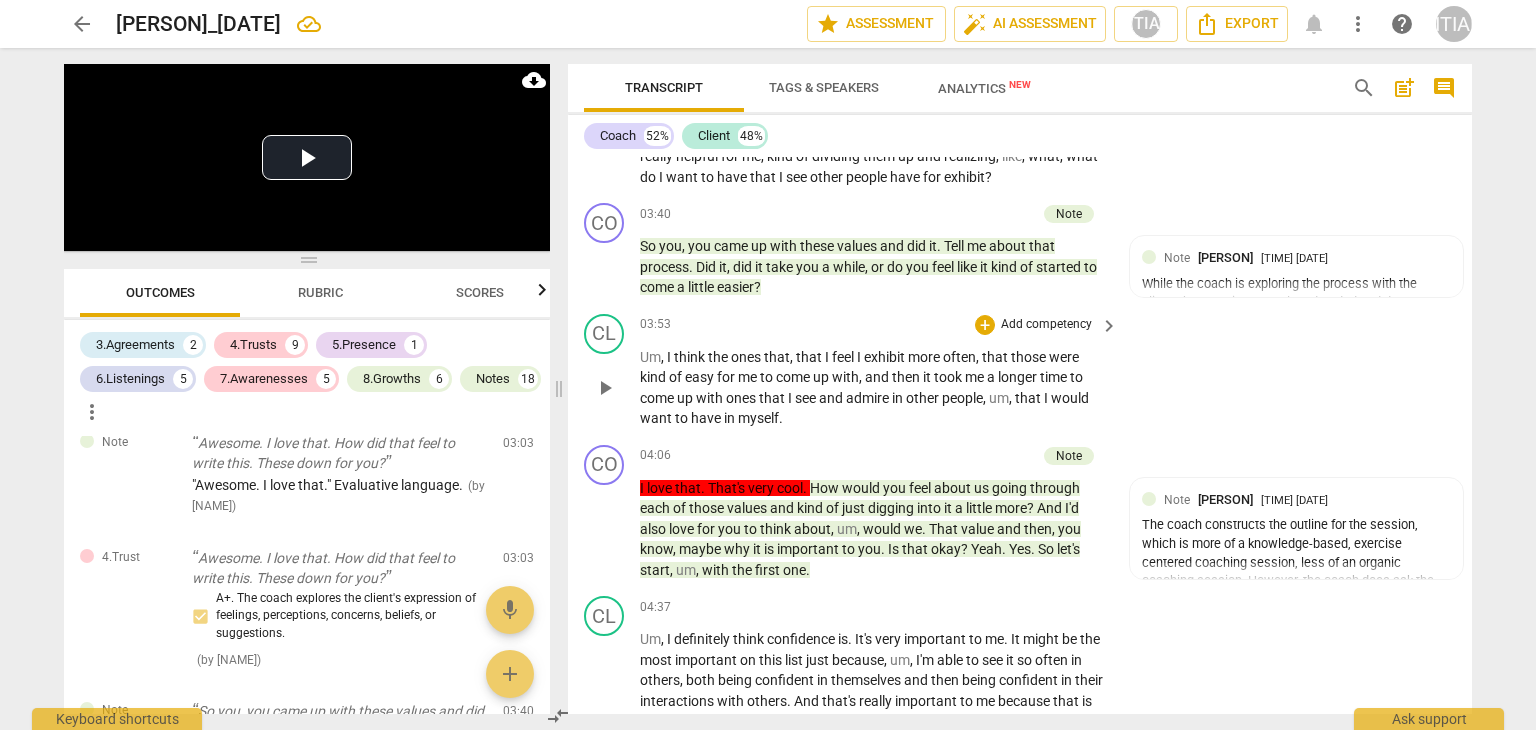 scroll, scrollTop: 2215, scrollLeft: 0, axis: vertical 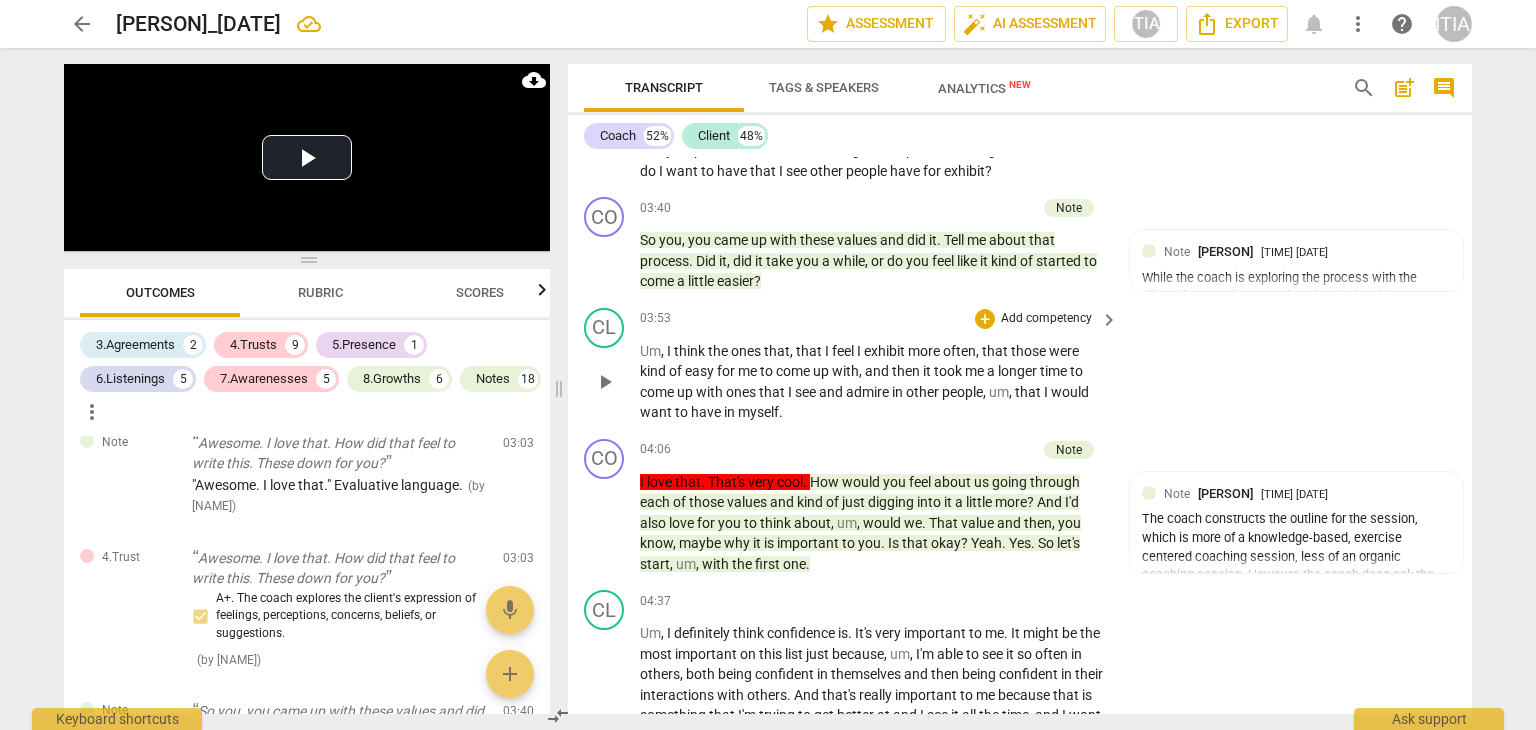 click on "kind" at bounding box center [654, 371] 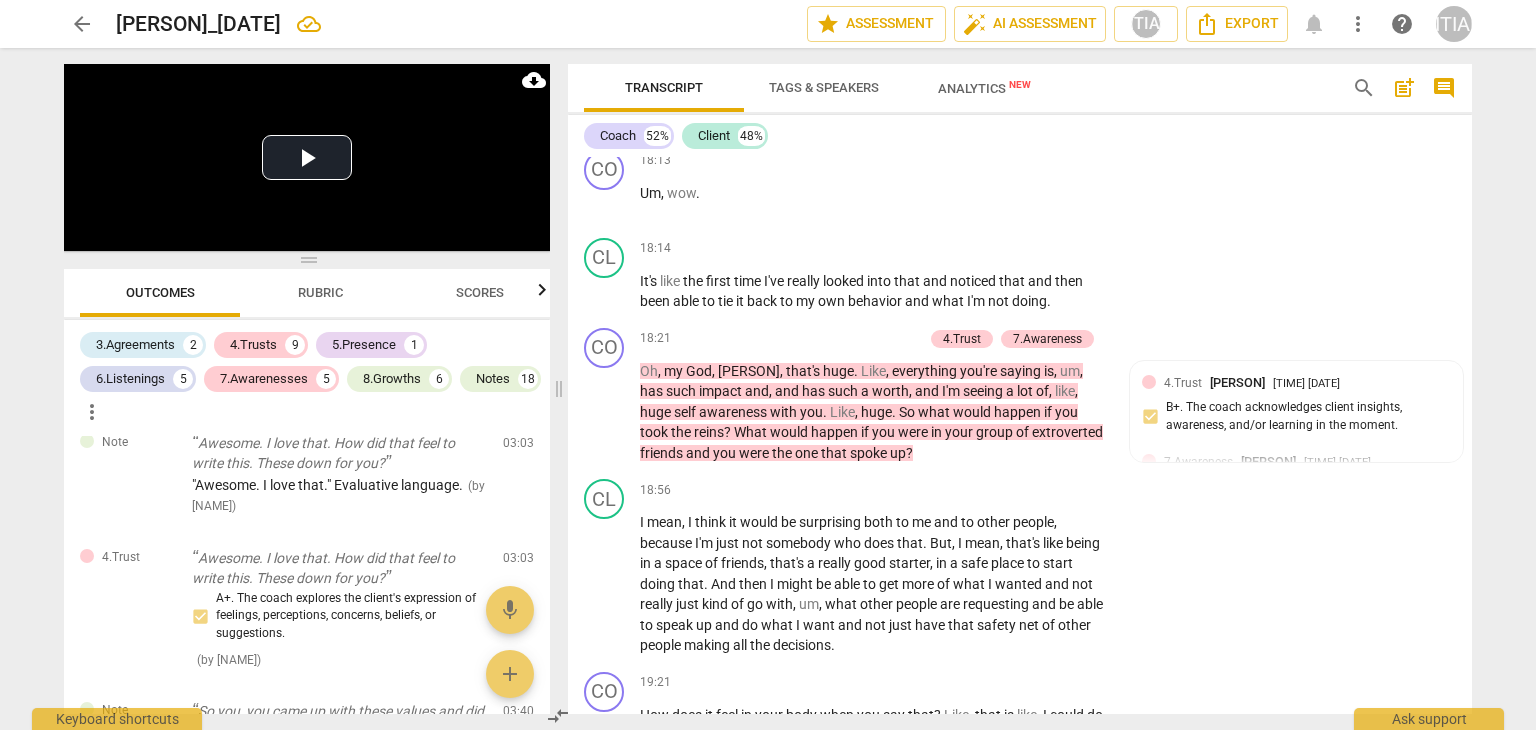 scroll, scrollTop: 8957, scrollLeft: 0, axis: vertical 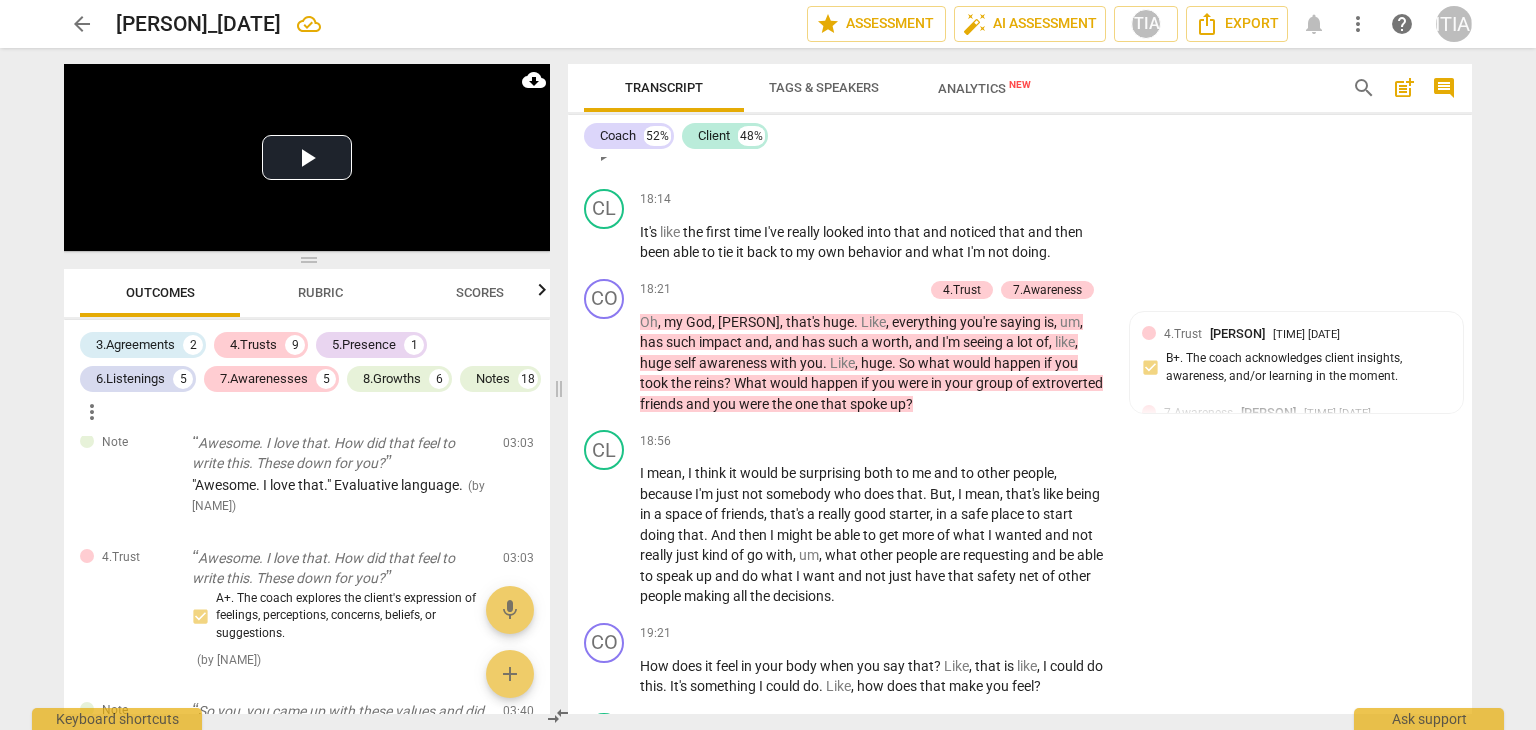 click on "[TIME] + Add competency keyboard_arrow_right Um ,   wow ." at bounding box center (880, 137) 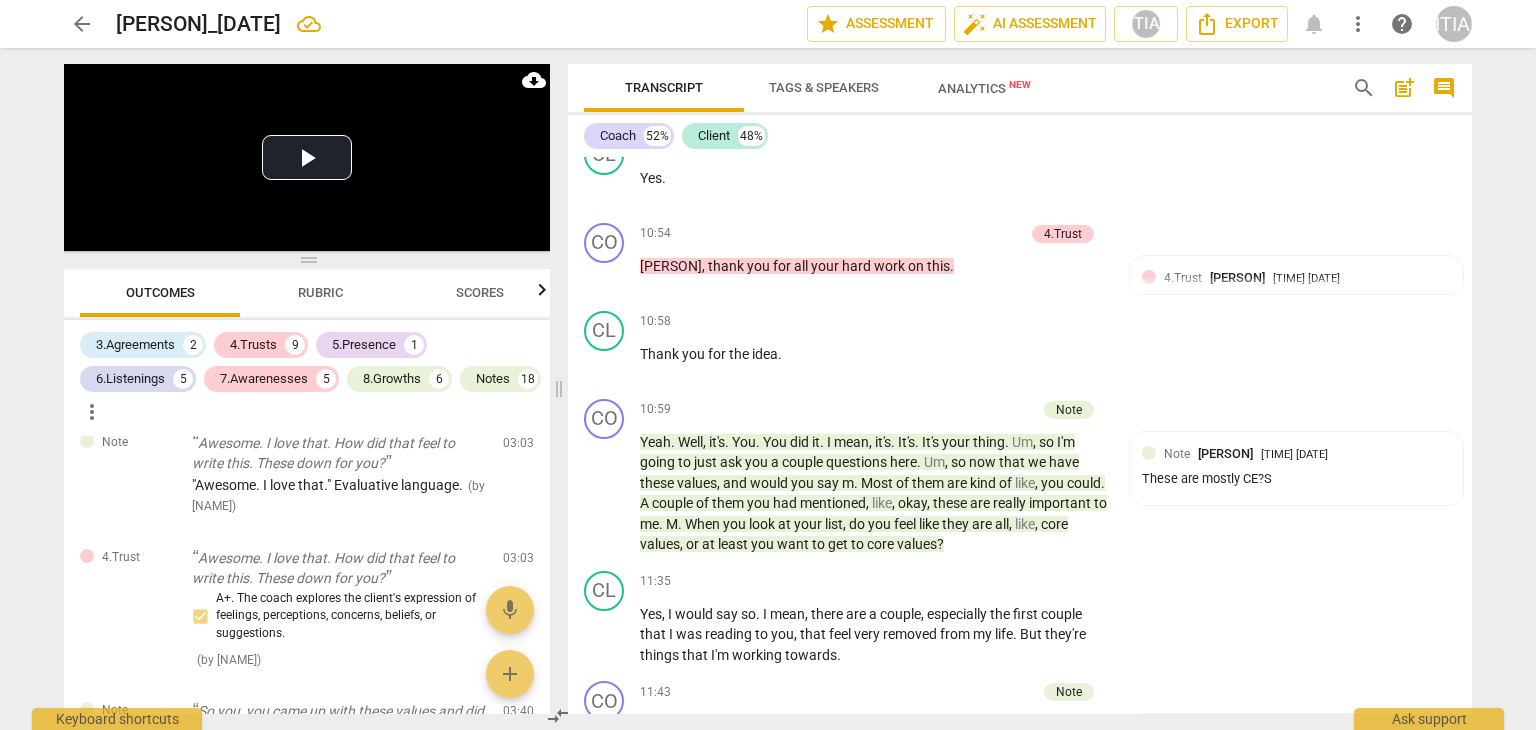 scroll, scrollTop: 6037, scrollLeft: 0, axis: vertical 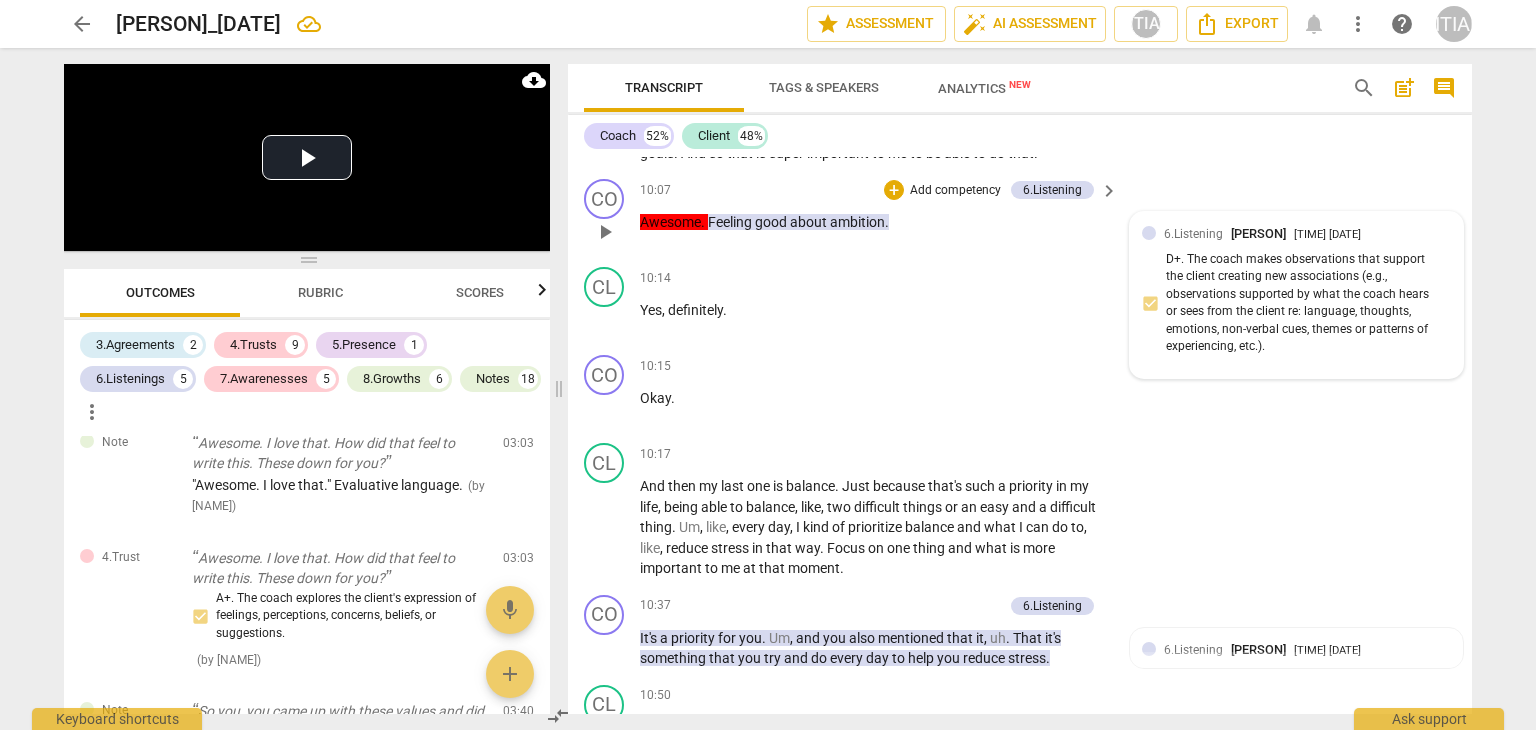click on "[PERSON]" at bounding box center (1258, 233) 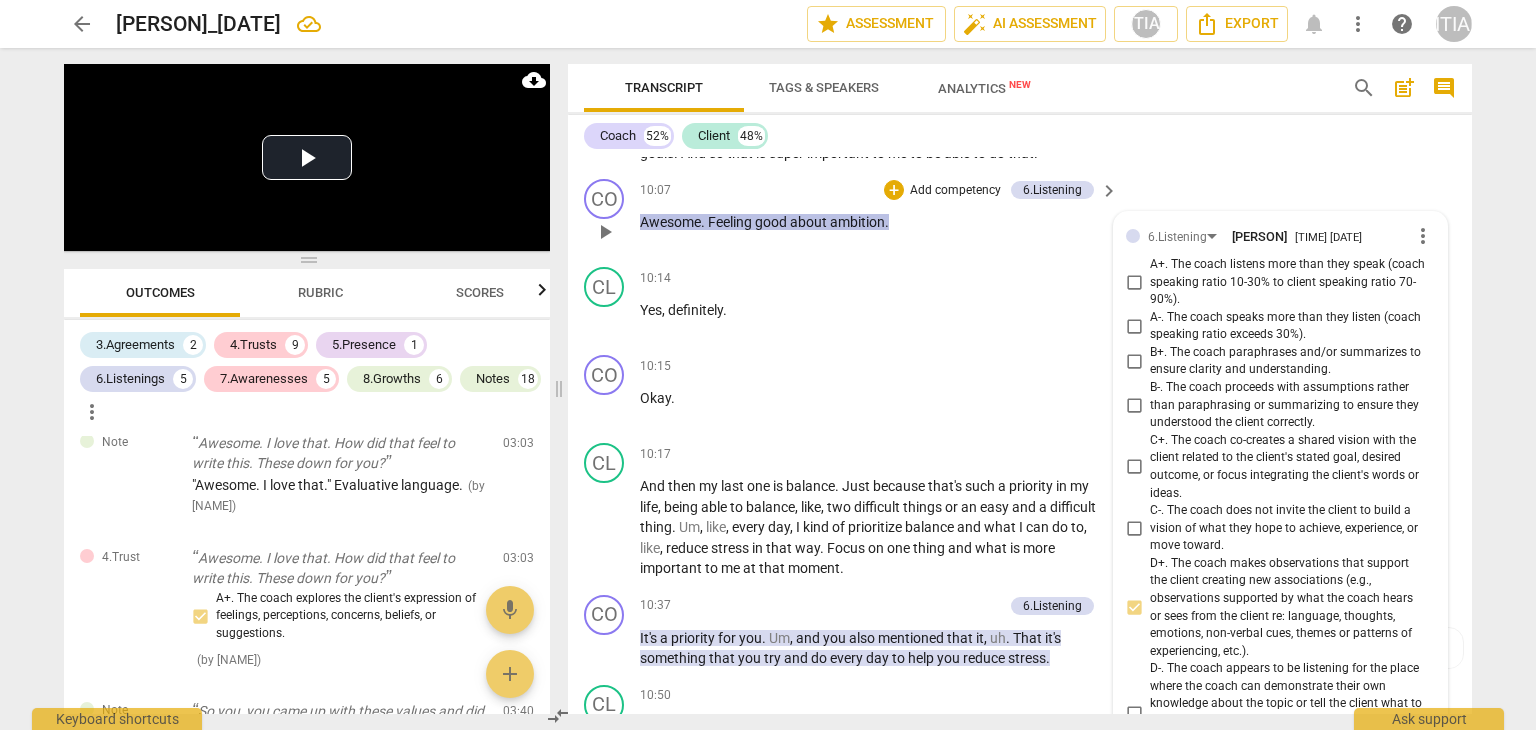 scroll, scrollTop: 5933, scrollLeft: 0, axis: vertical 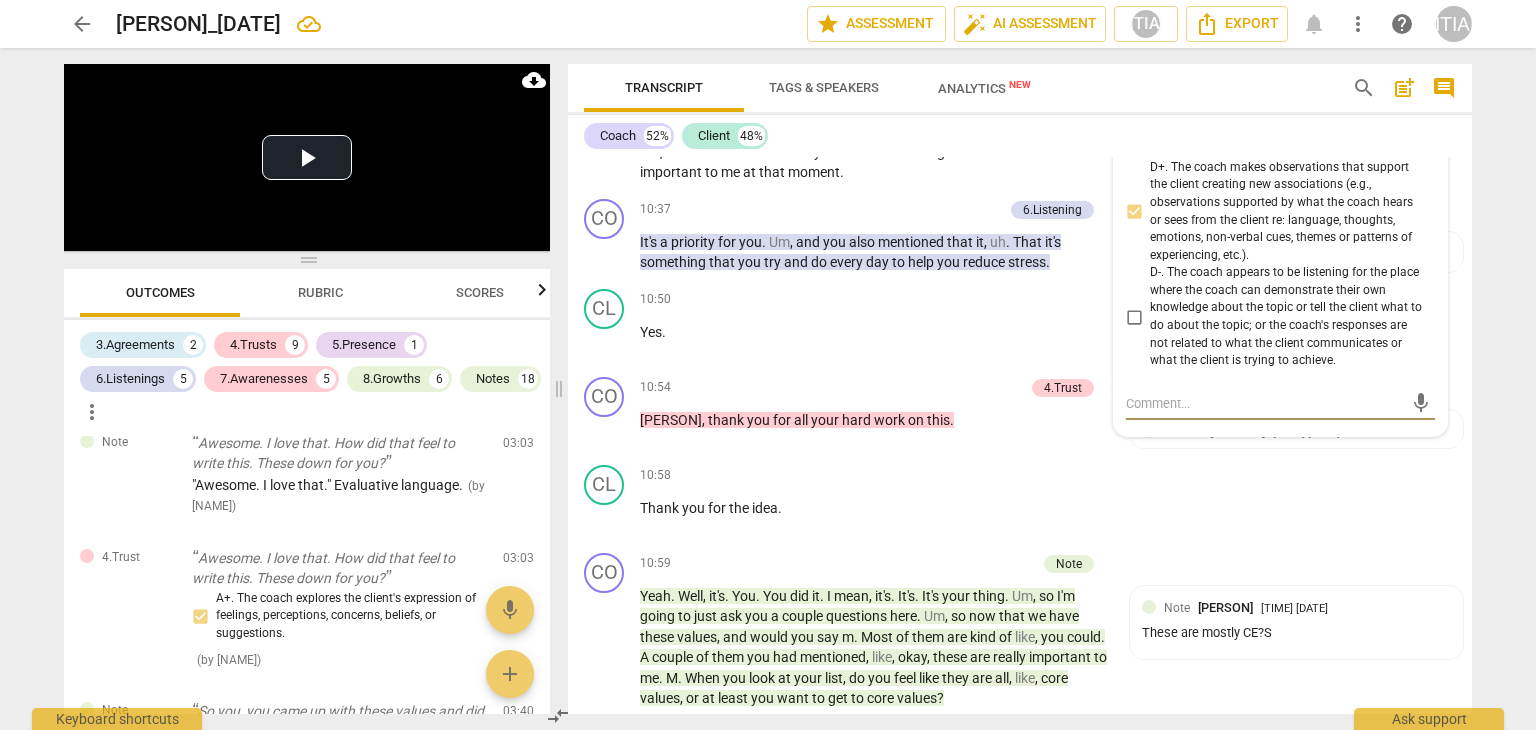 click on "D+. The coach makes observations that support the client creating new associations (e.g., observations supported by what the coach hears or sees from the client re: language, thoughts, emotions, non-verbal cues, themes or patterns of experiencing, etc.)." at bounding box center [1134, 212] 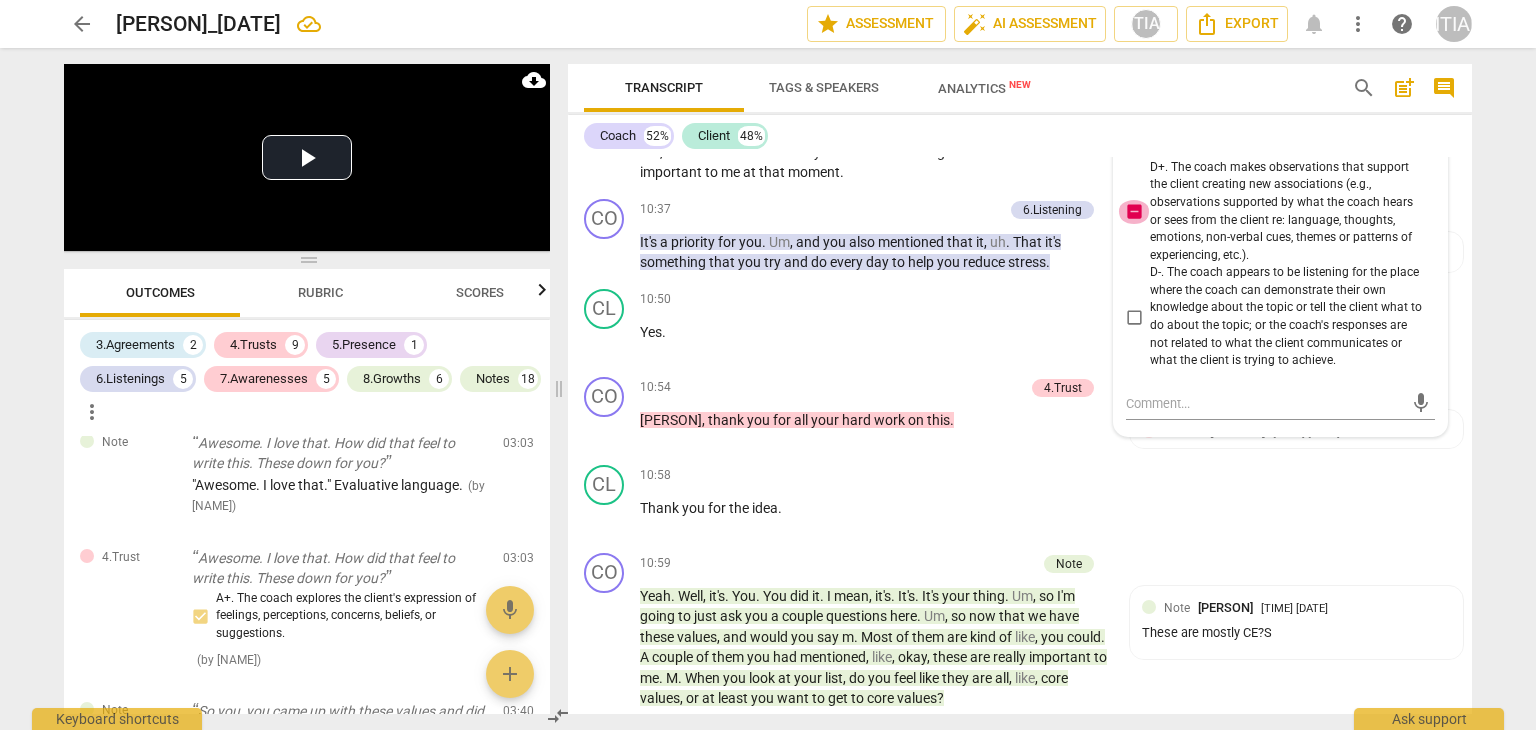click on "D+. The coach makes observations that support the client creating new associations (e.g., observations supported by what the coach hears or sees from the client re: language, thoughts, emotions, non-verbal cues, themes or patterns of experiencing, etc.)." at bounding box center (1134, 212) 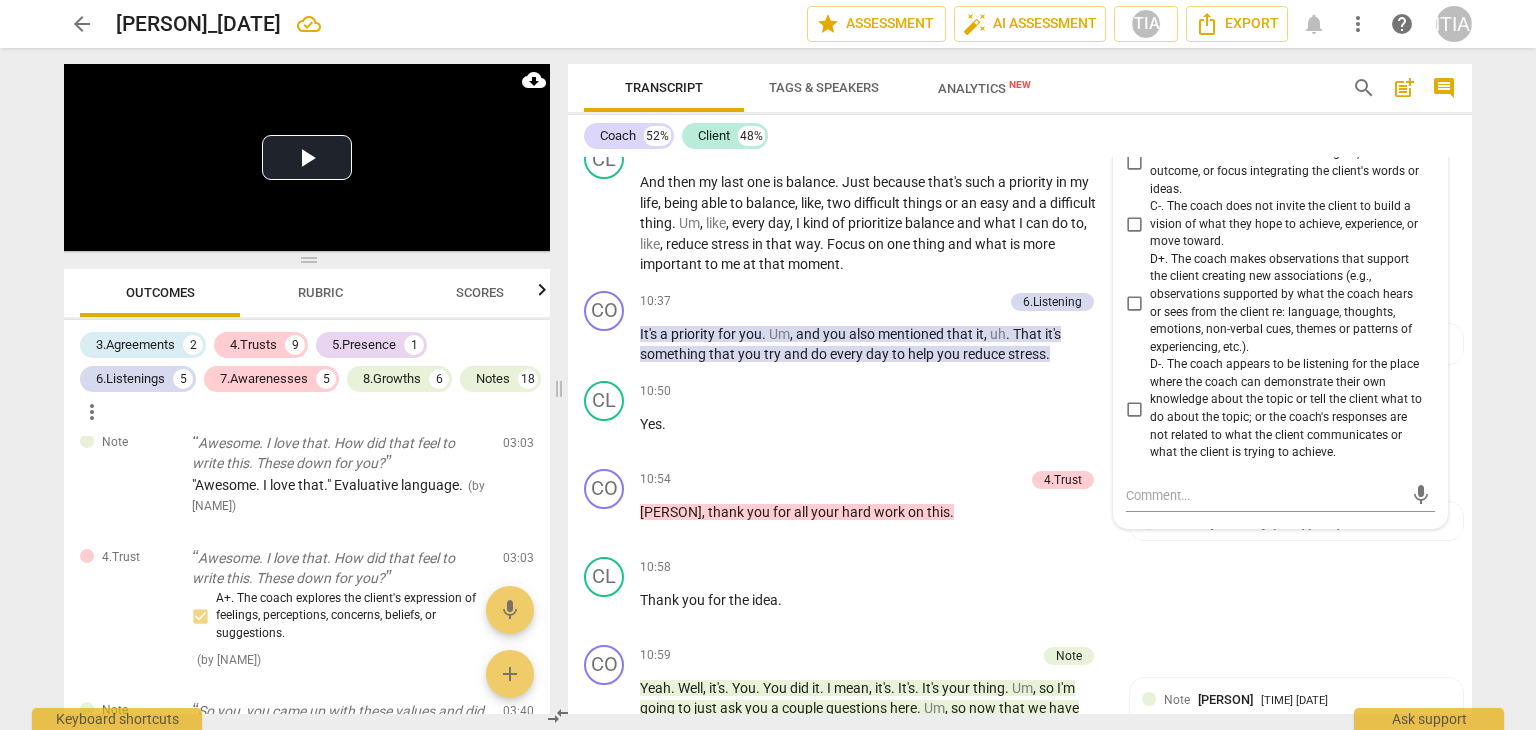 scroll, scrollTop: 5833, scrollLeft: 0, axis: vertical 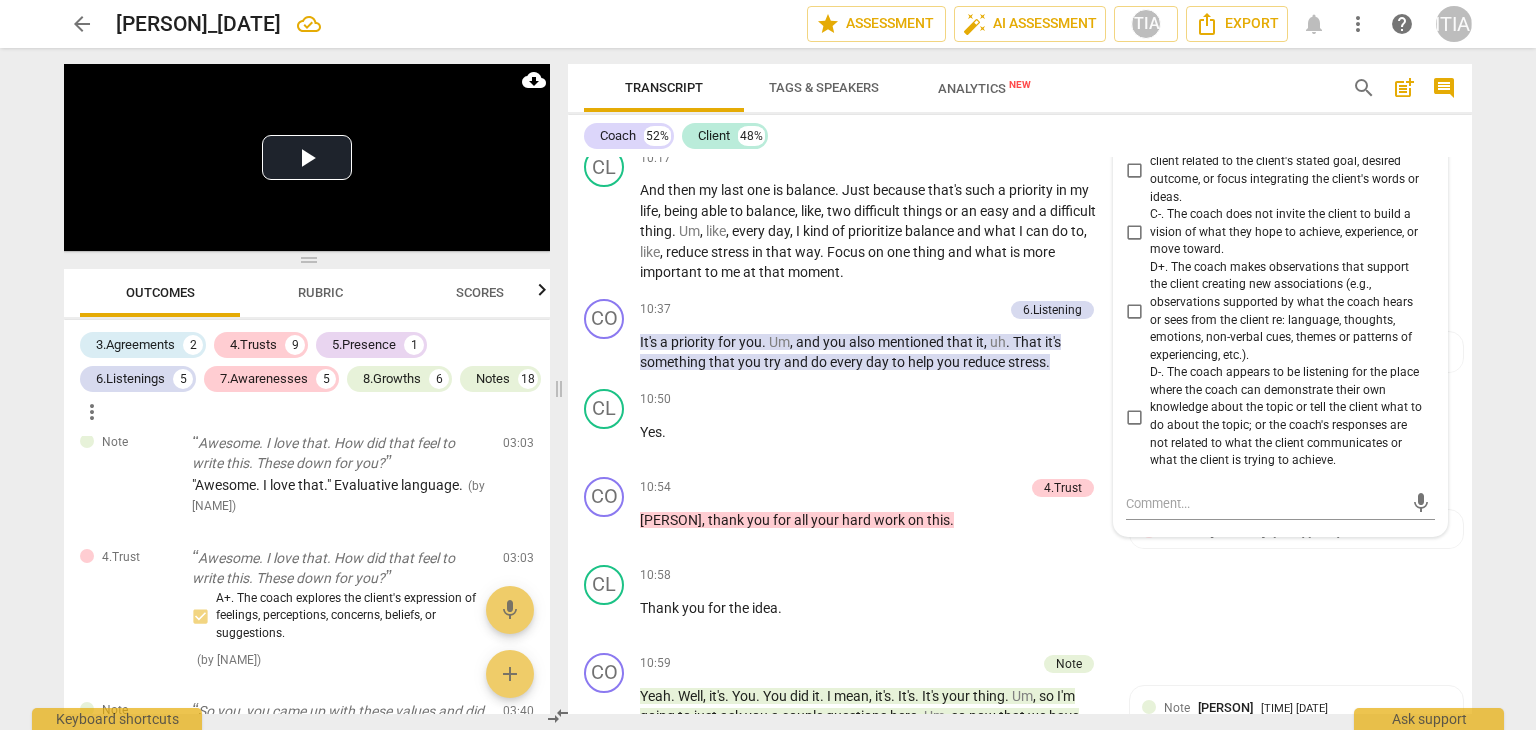 click on "C-. The coach does not invite the client to build a vision of what they hope to achieve, experience, or move toward." at bounding box center [1134, 232] 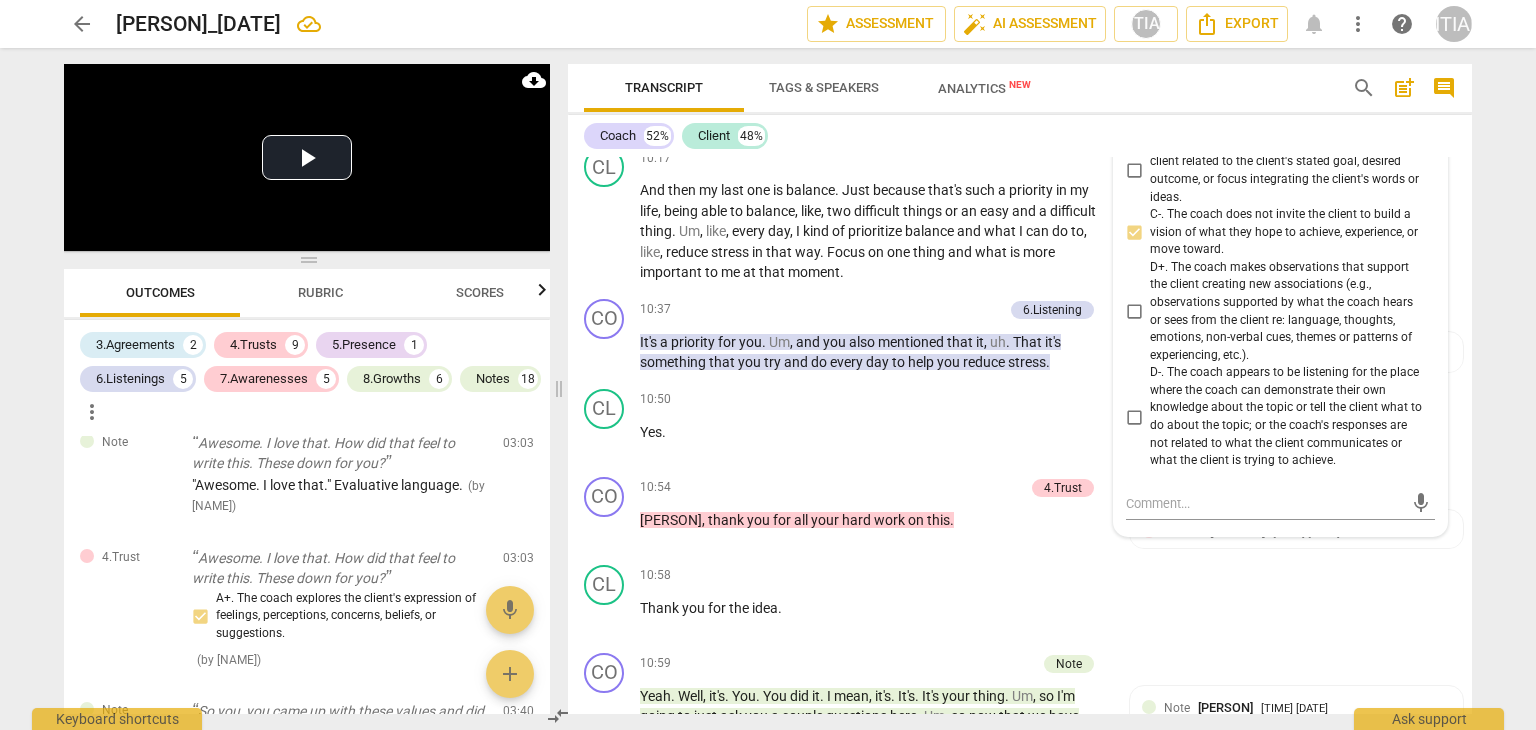click on "C-. The coach does not invite the client to build a vision of what they hope to achieve, experience, or move toward." at bounding box center (1134, 232) 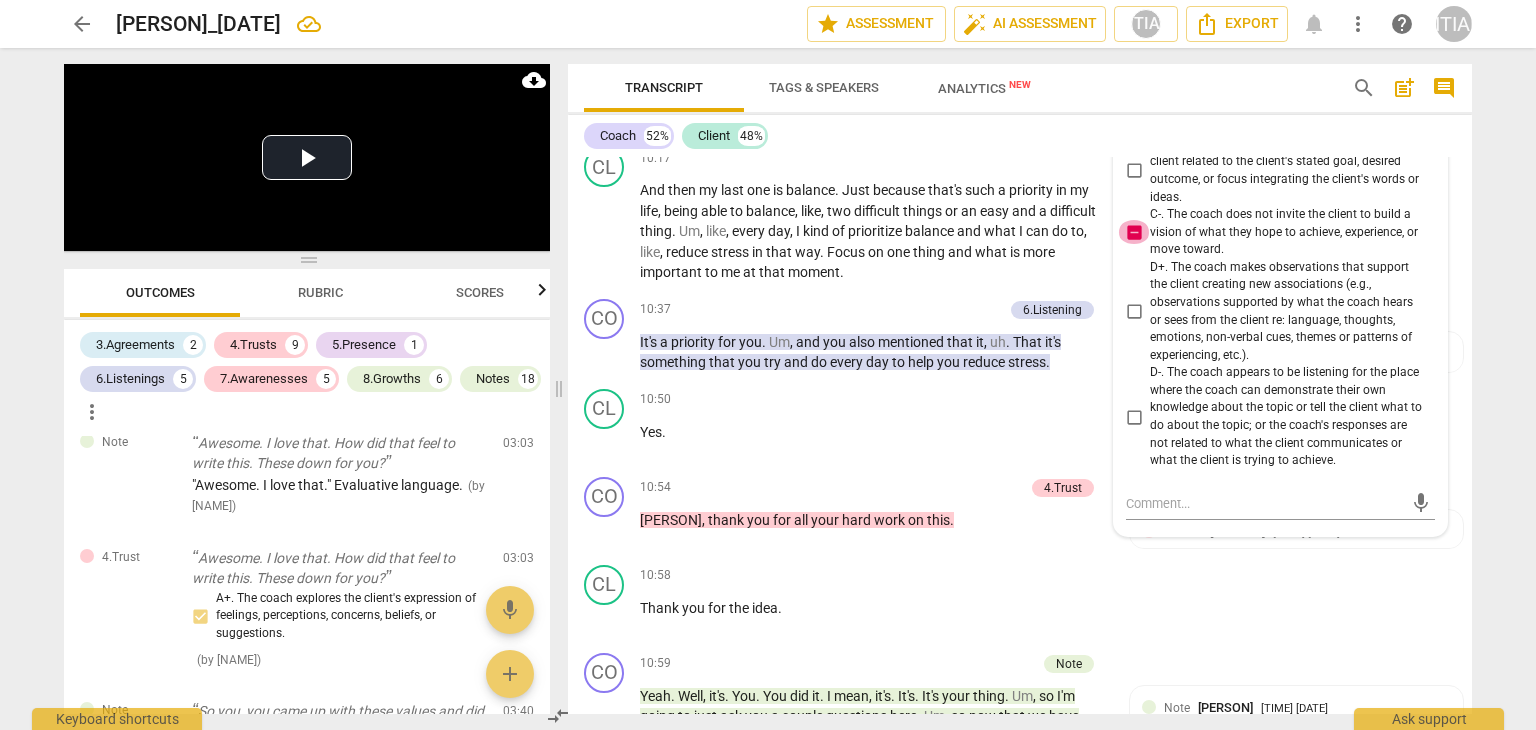 click on "C-. The coach does not invite the client to build a vision of what they hope to achieve, experience, or move toward." at bounding box center [1134, 232] 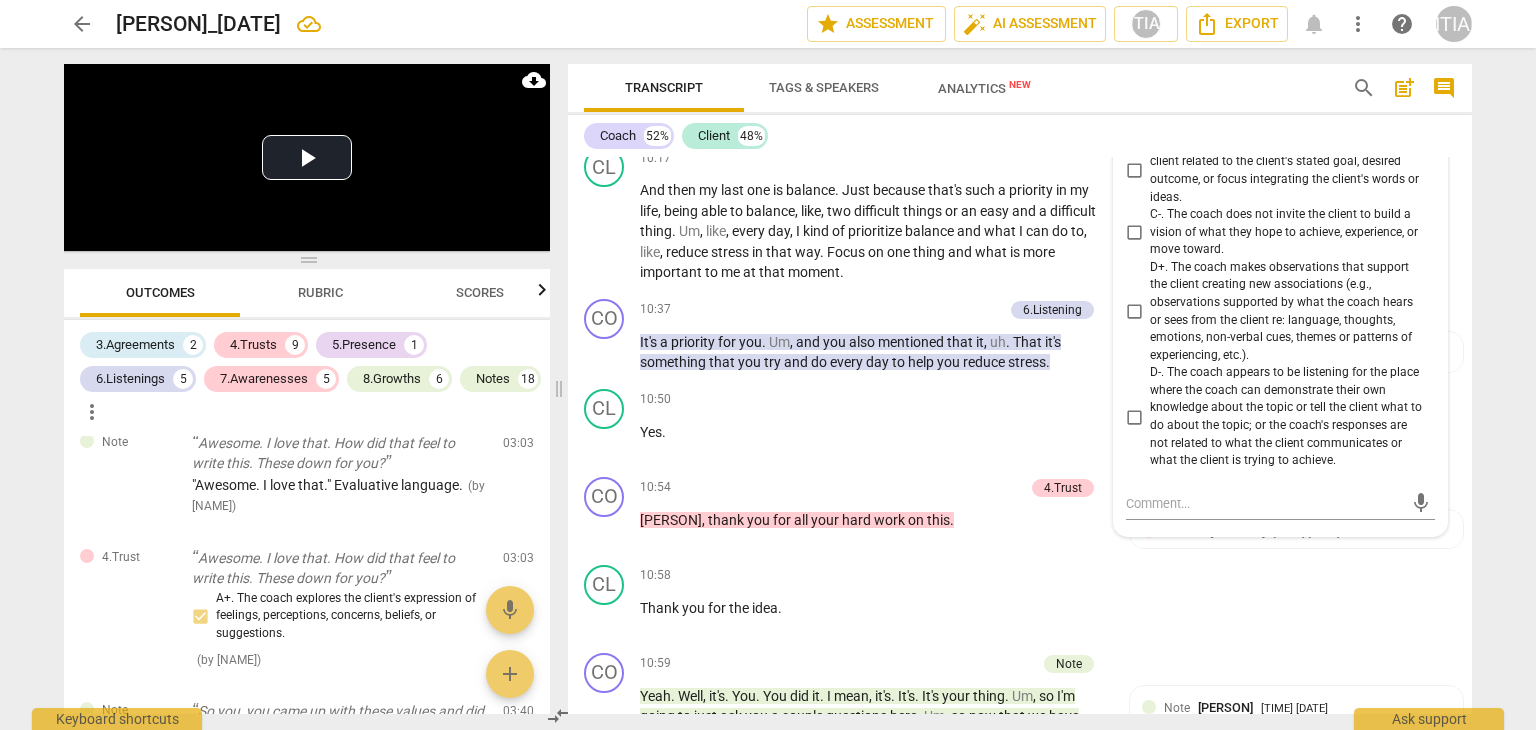 click on "C+. The coach co-creates a shared vision with the client related to the client's stated goal, desired outcome, or focus integrating the client's words or ideas." at bounding box center [1134, 171] 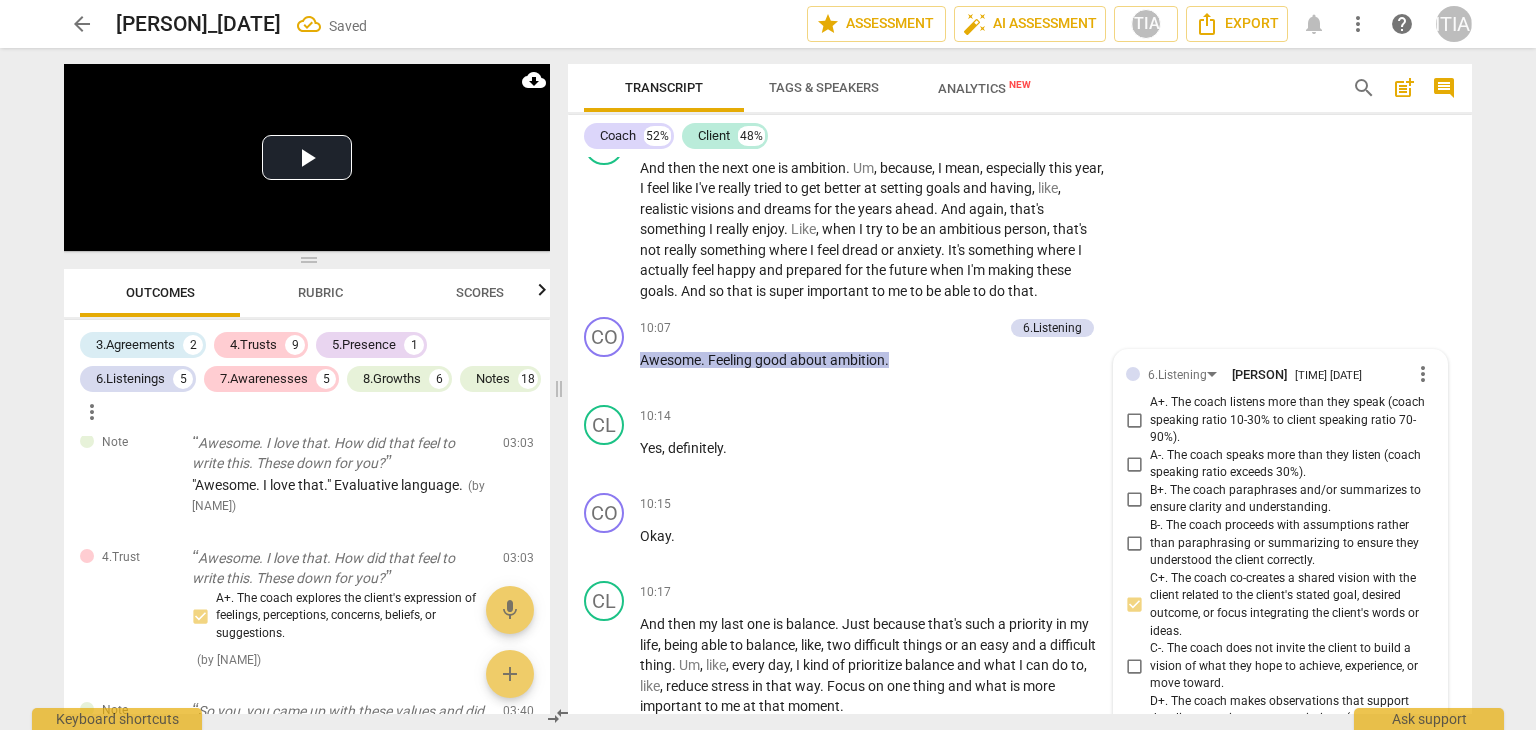 scroll, scrollTop: 5333, scrollLeft: 0, axis: vertical 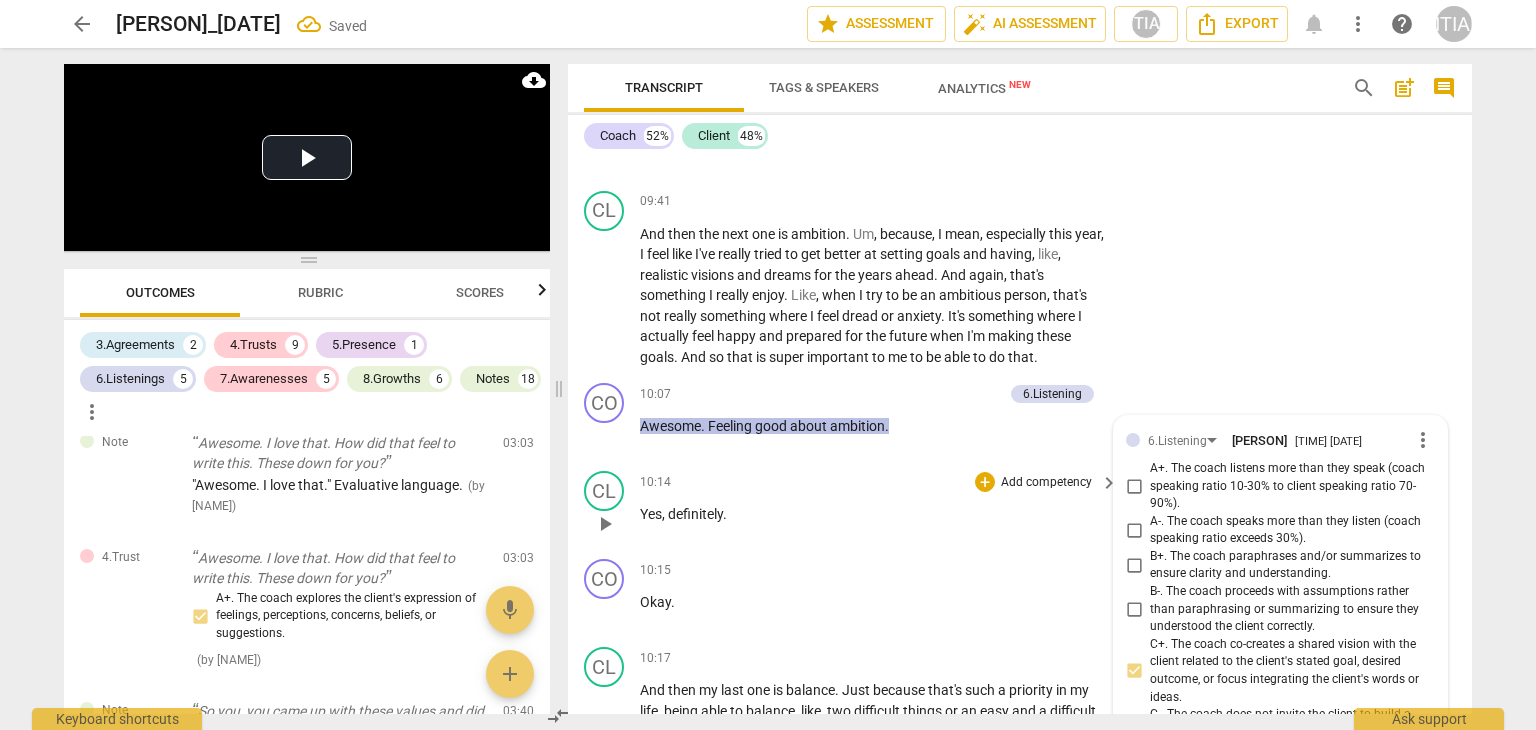 drag, startPoint x: 912, startPoint y: 530, endPoint x: 893, endPoint y: 529, distance: 19.026299 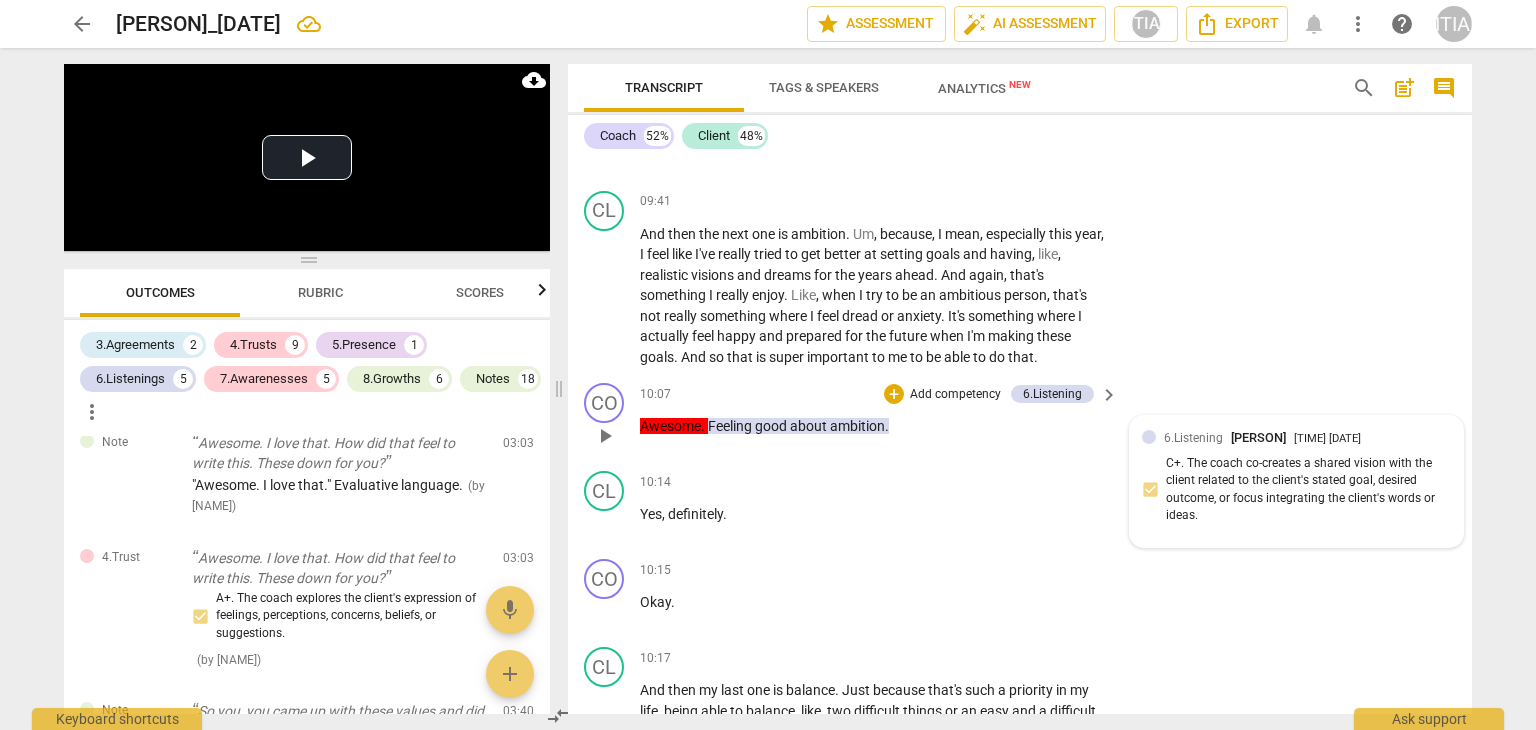 click on "6.Listening" at bounding box center [1193, 438] 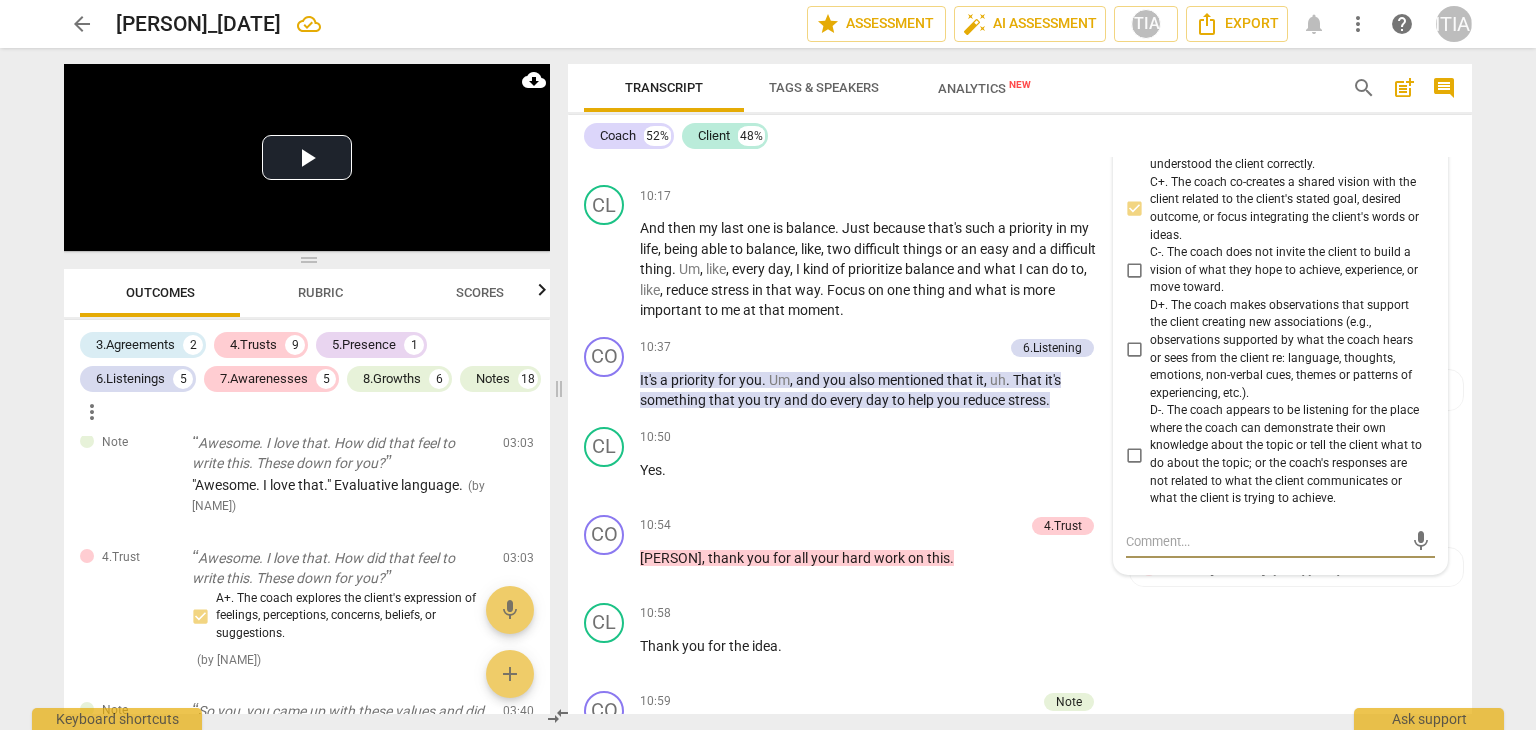 scroll, scrollTop: 5733, scrollLeft: 0, axis: vertical 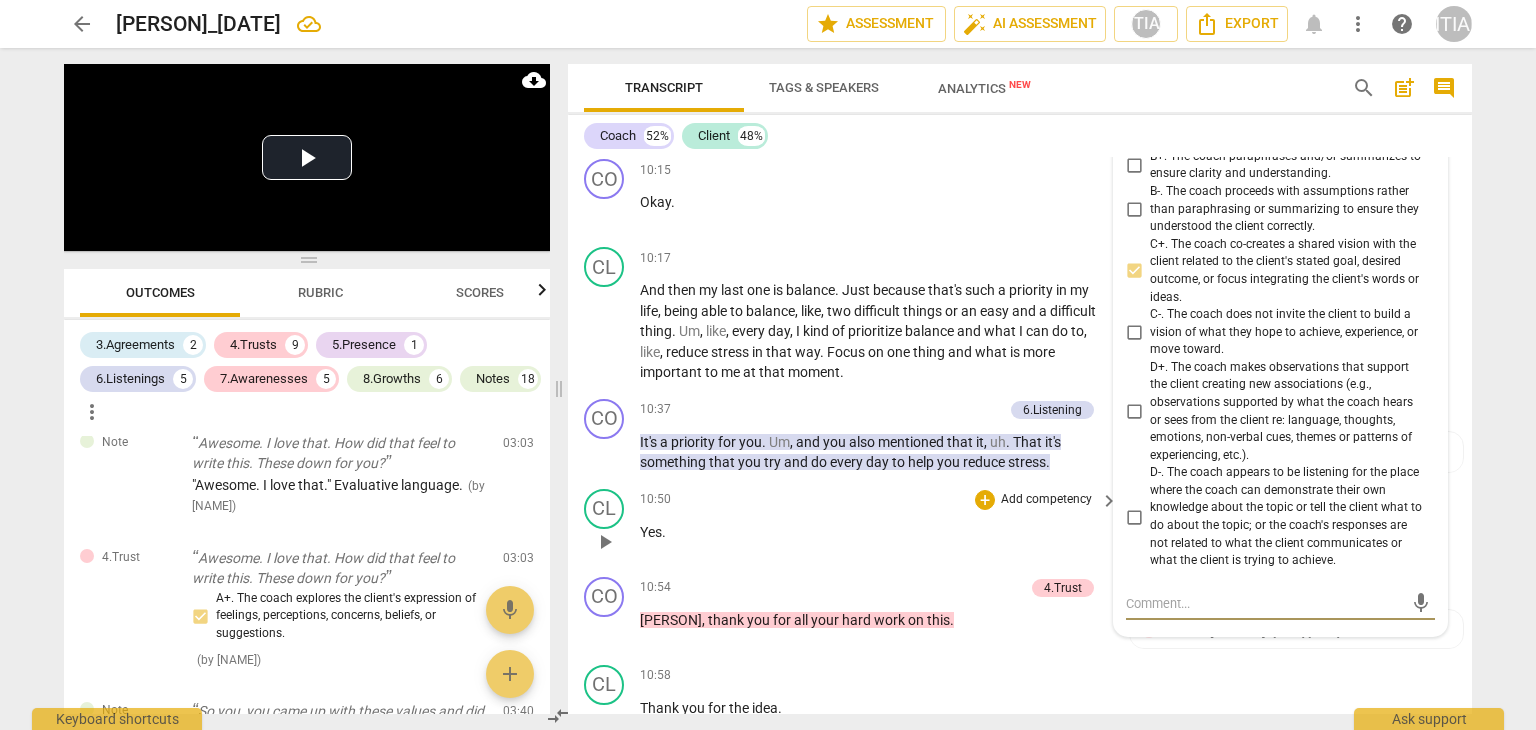 click on "[TIME] + Add competency keyboard_arrow_right" at bounding box center (880, 500) 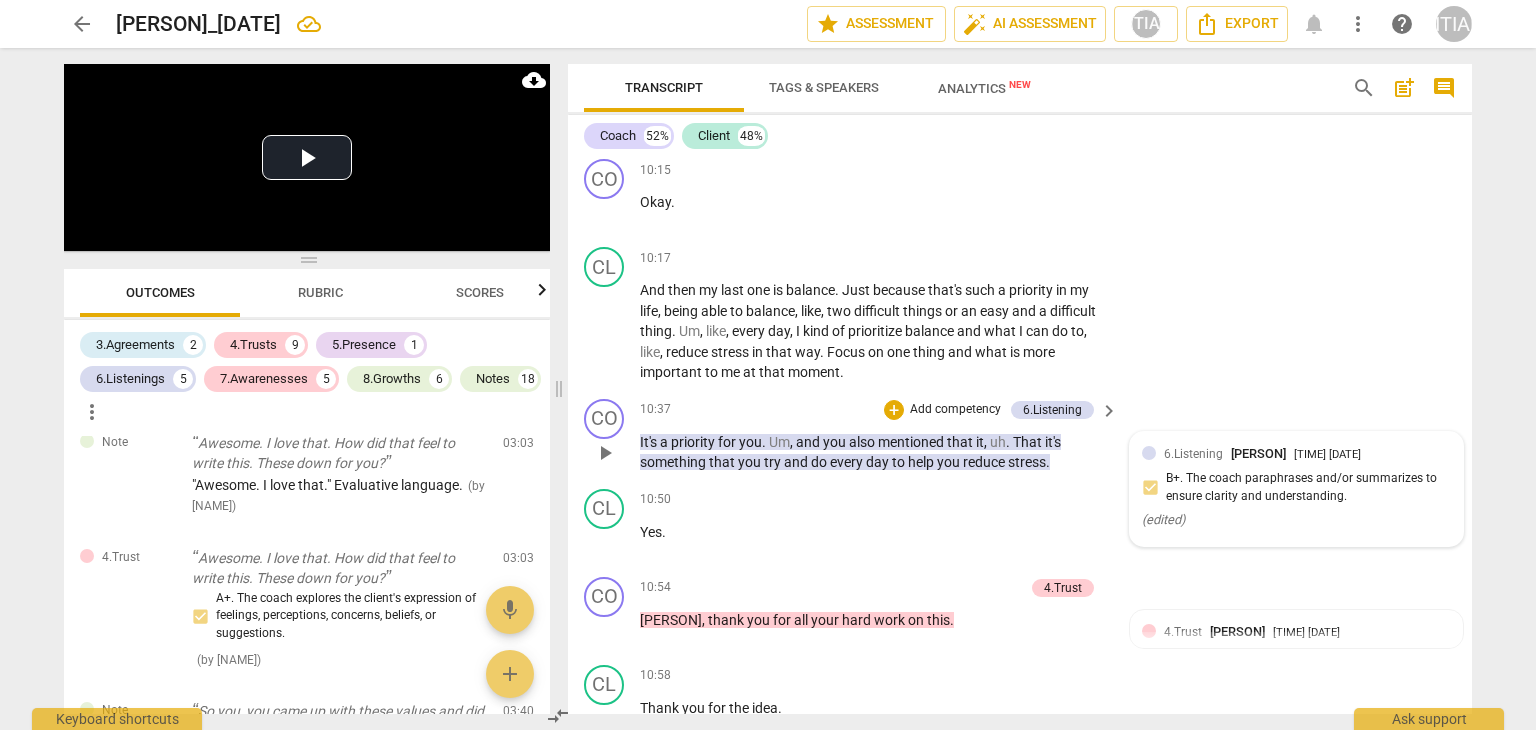 click on "[PERSON]" at bounding box center [1258, 453] 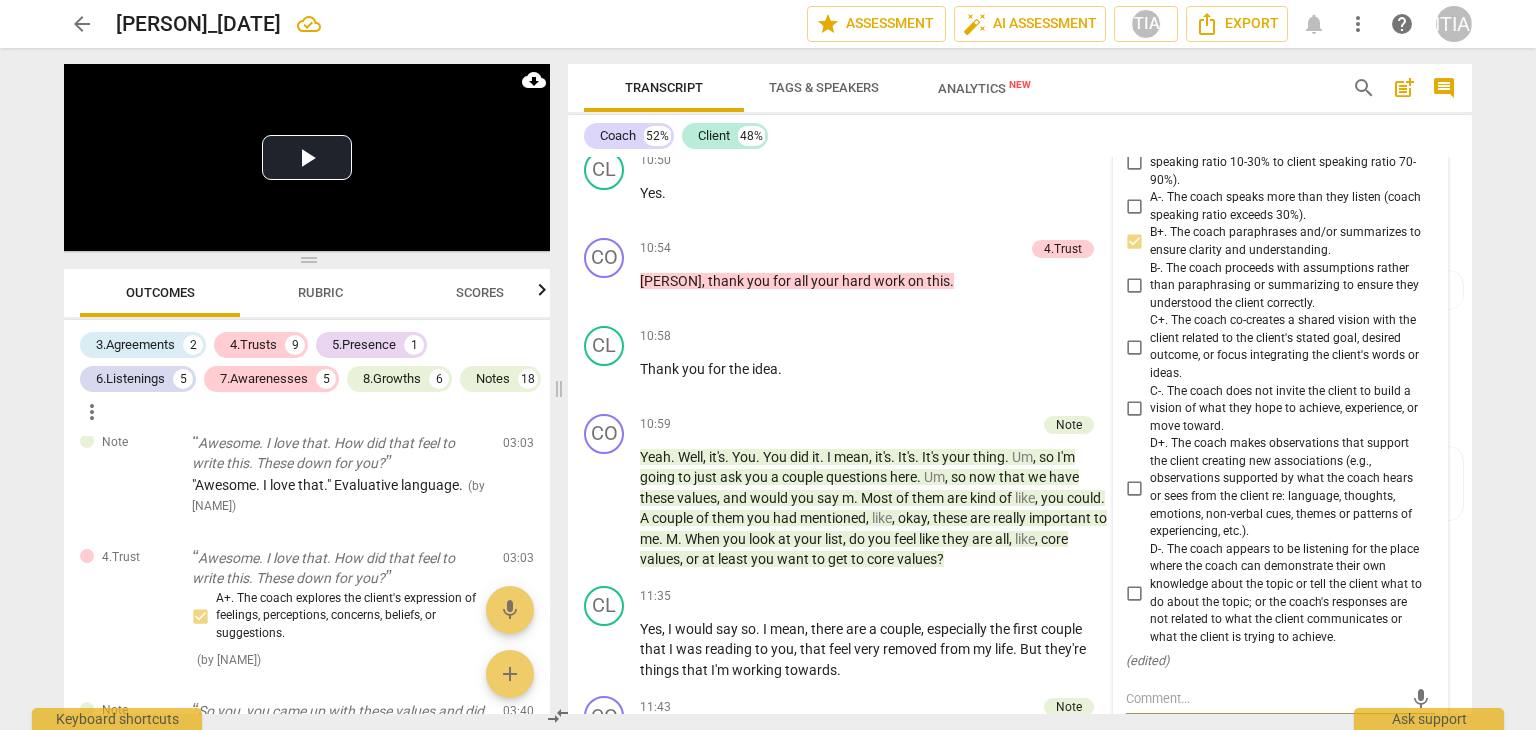 scroll, scrollTop: 6065, scrollLeft: 0, axis: vertical 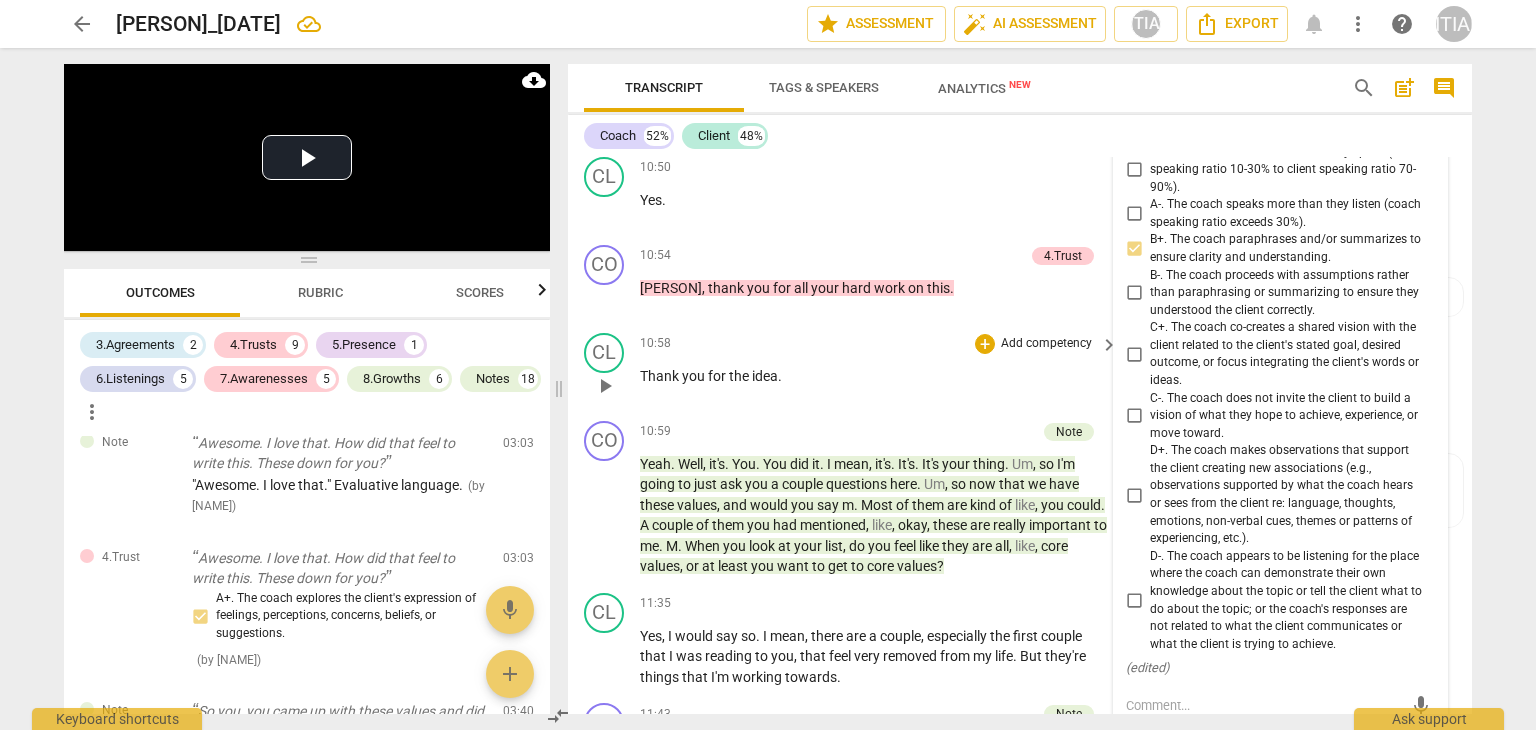 click on "+ Add competency" at bounding box center [1034, 344] 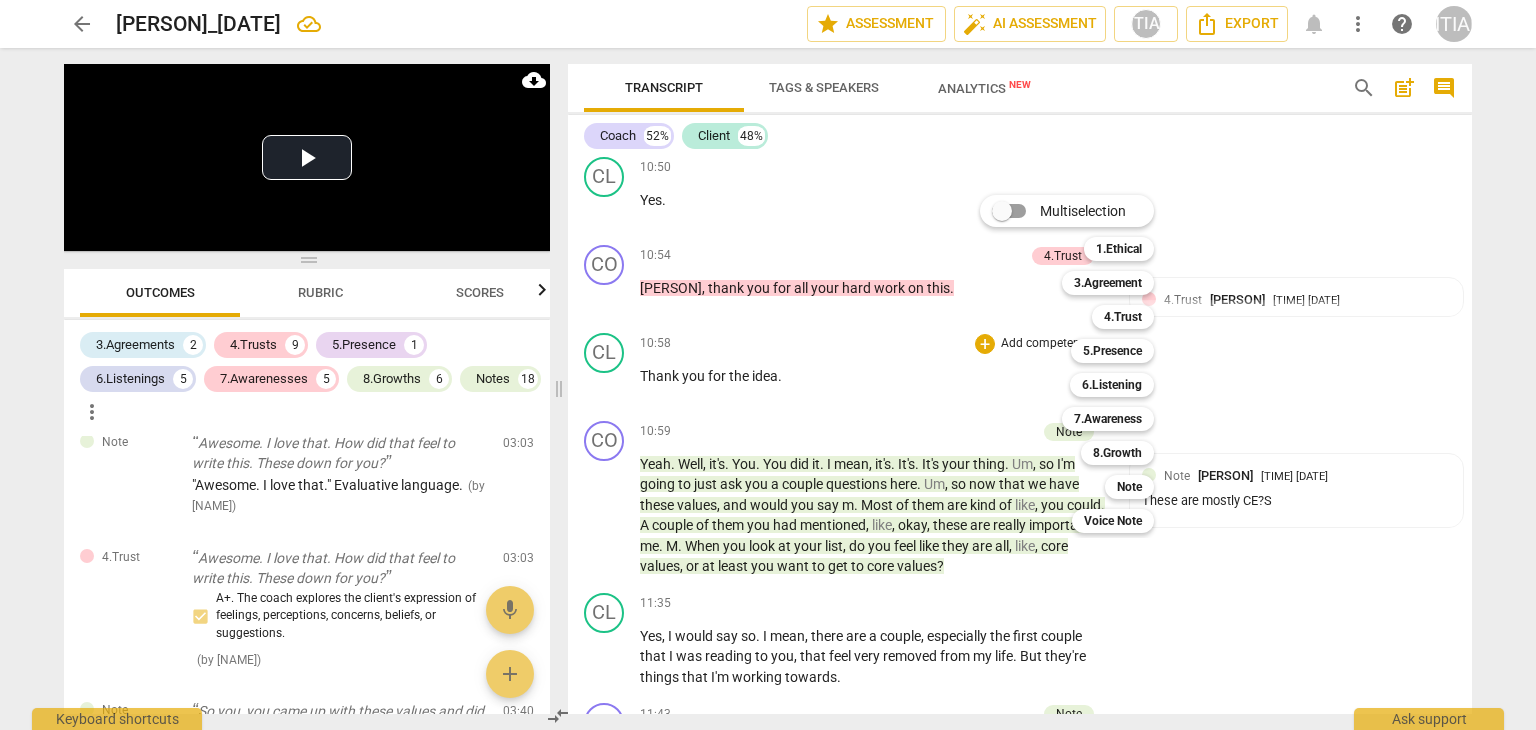 click at bounding box center (768, 365) 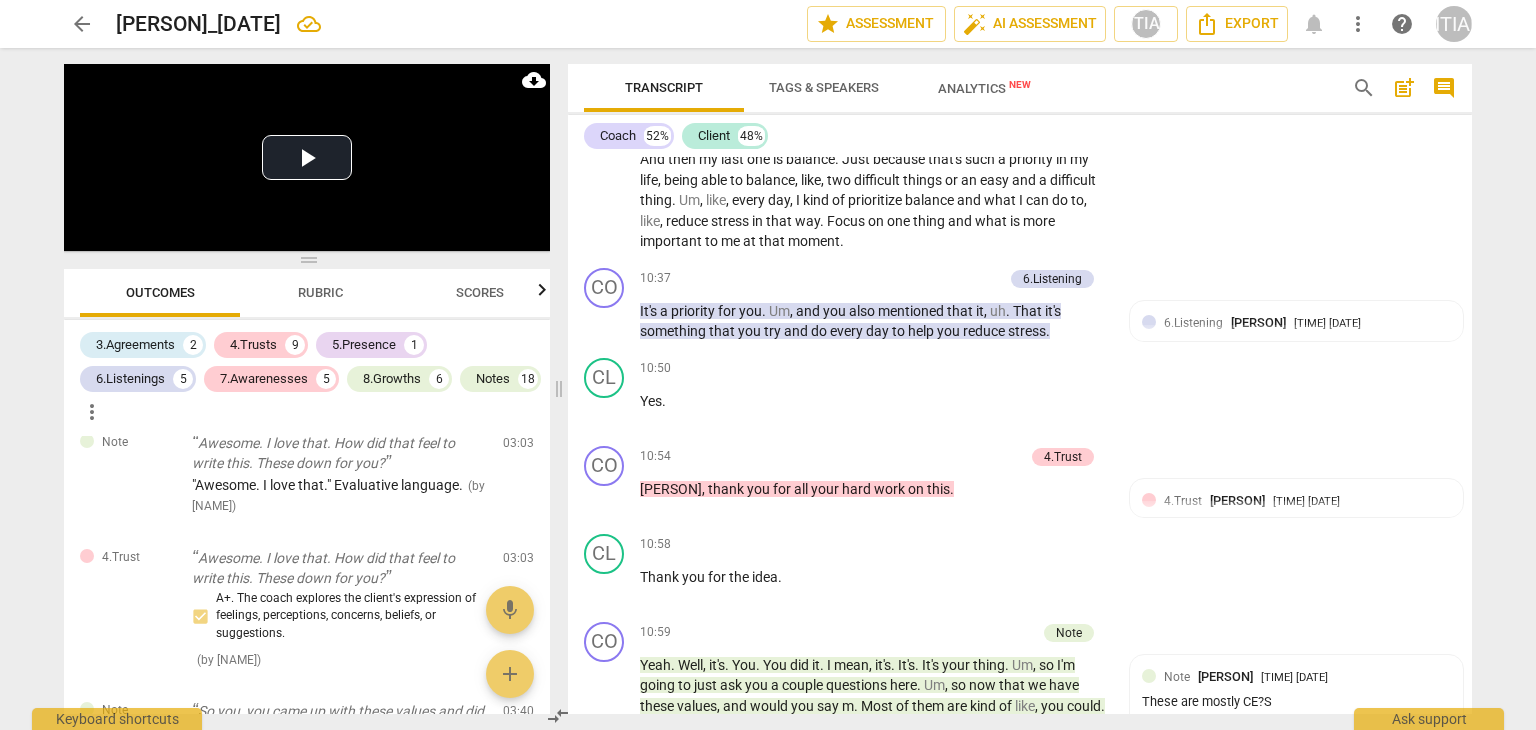 scroll, scrollTop: 5765, scrollLeft: 0, axis: vertical 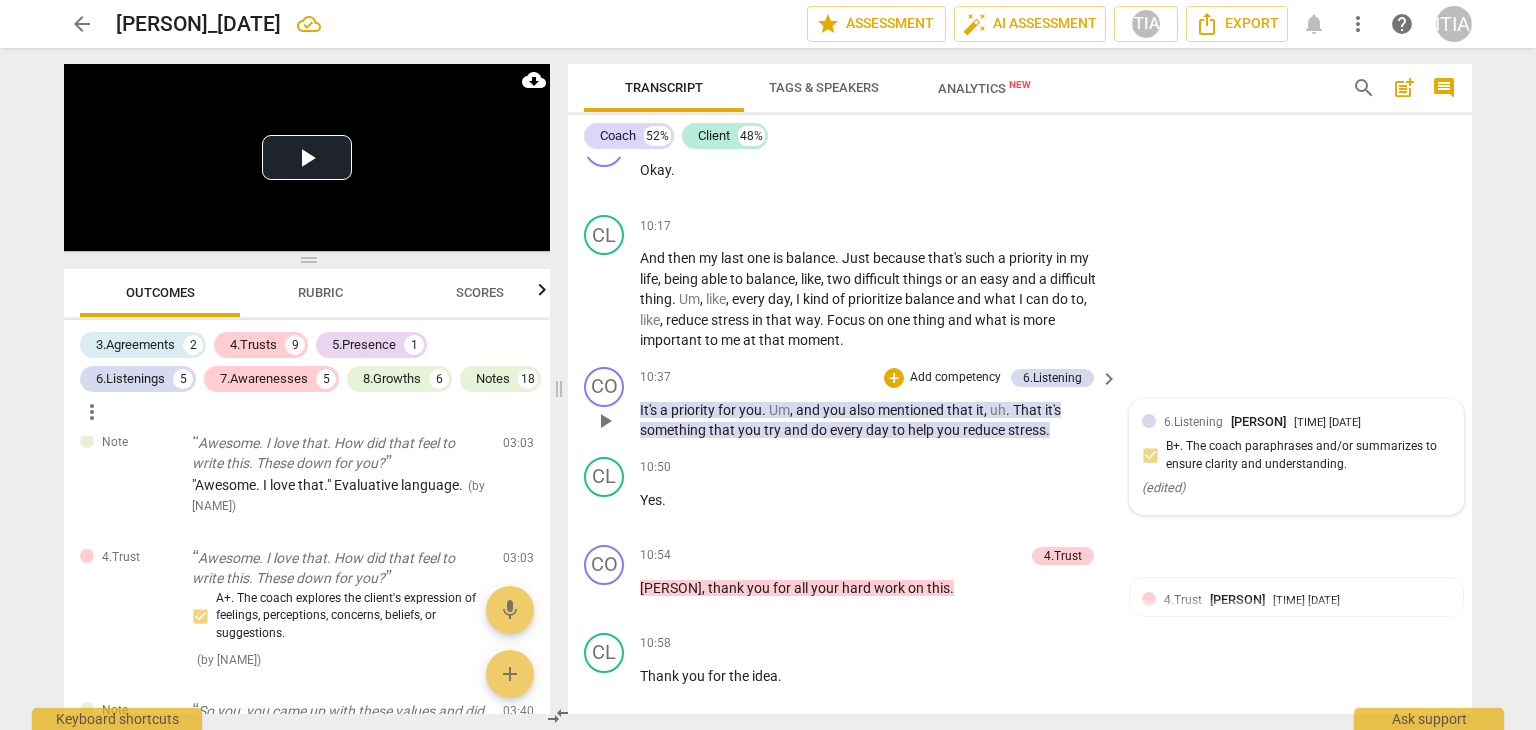 click on "6.Listening" at bounding box center (1193, 422) 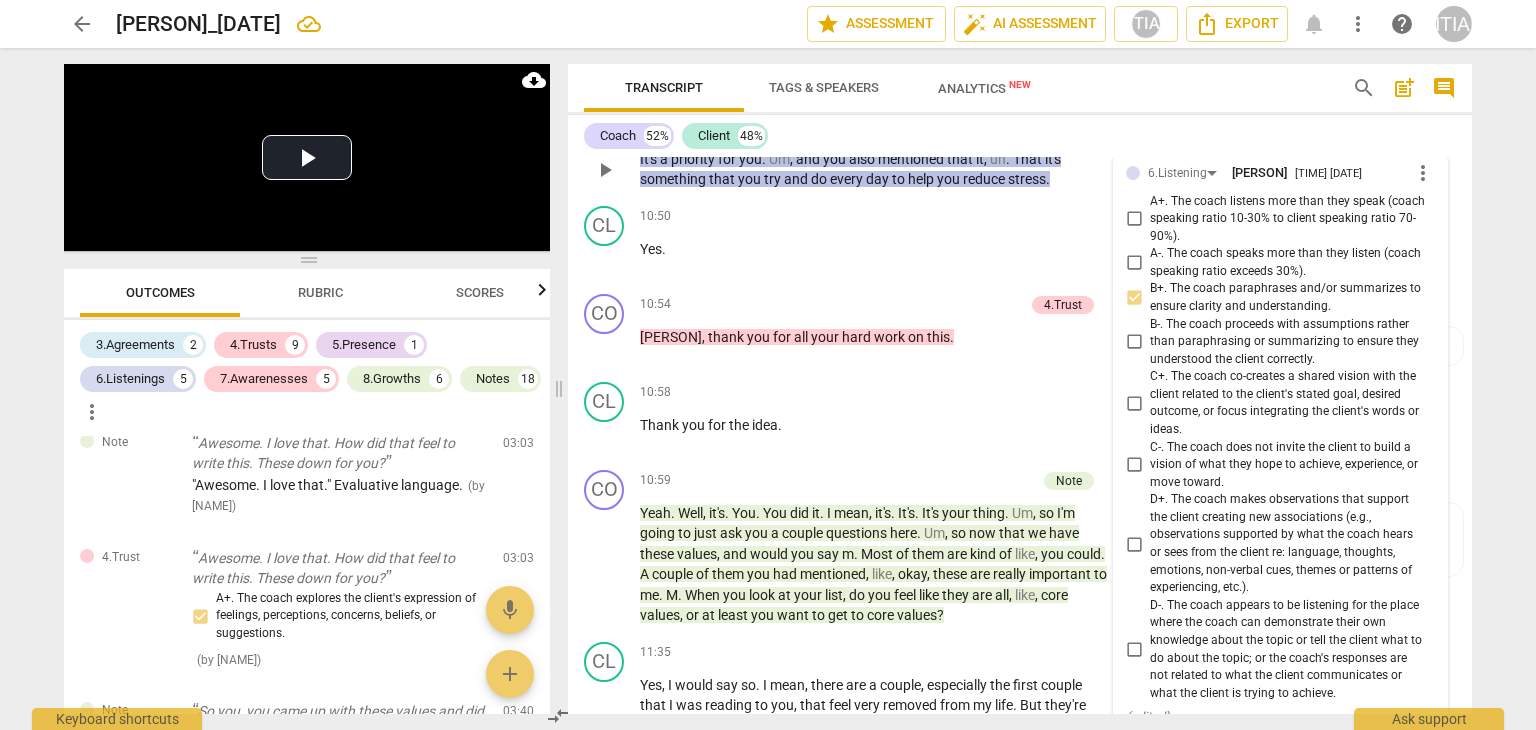 scroll, scrollTop: 5965, scrollLeft: 0, axis: vertical 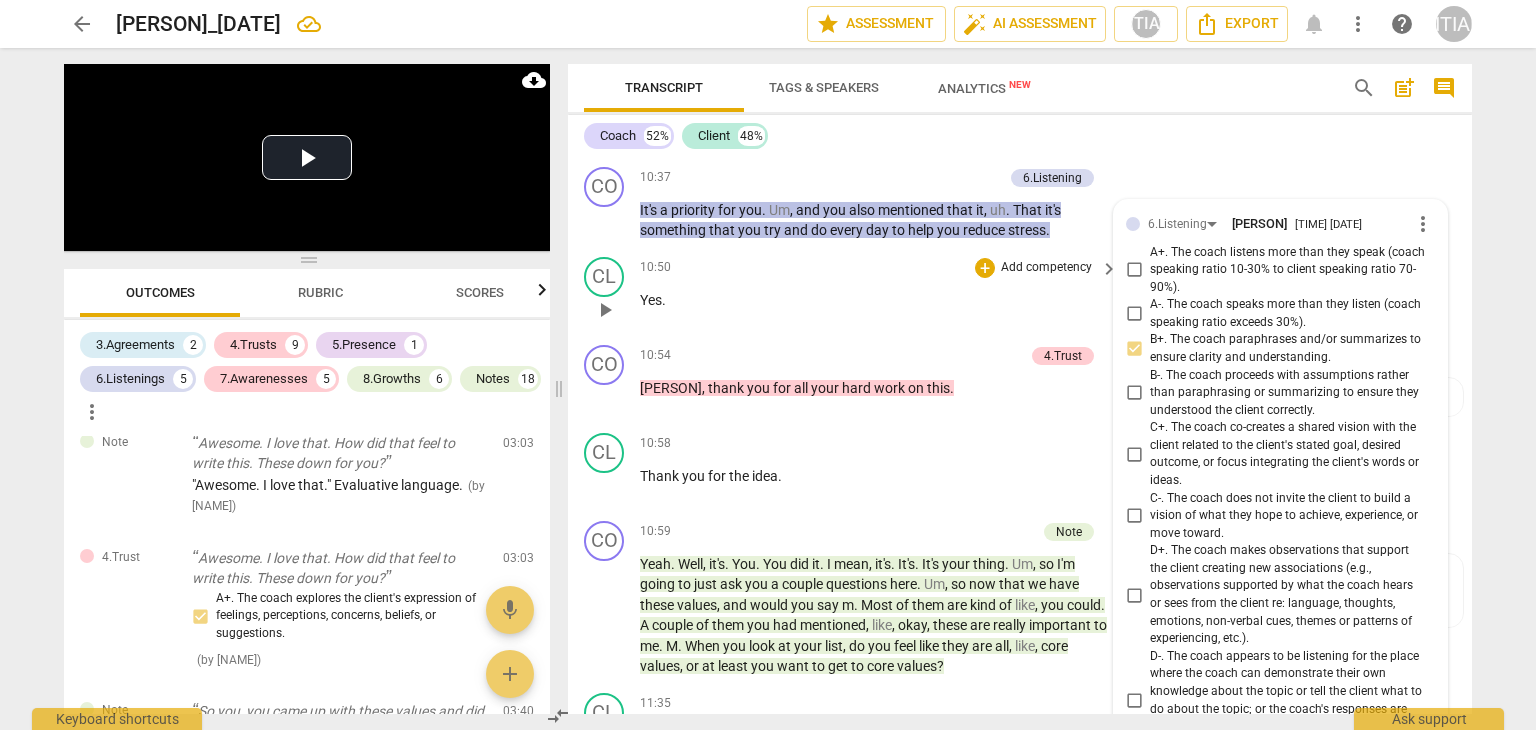 click on "Yes ." at bounding box center [874, 300] 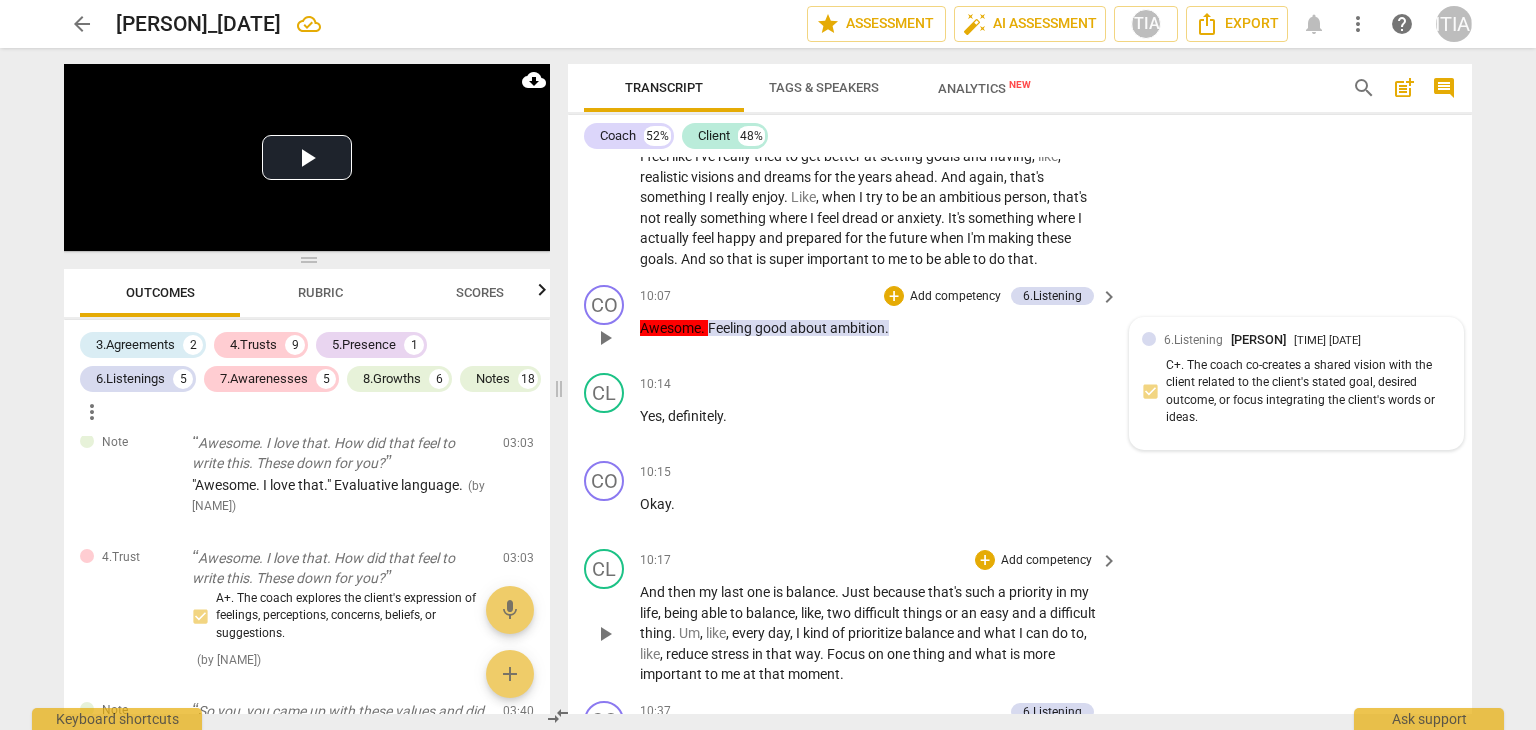 scroll, scrollTop: 5365, scrollLeft: 0, axis: vertical 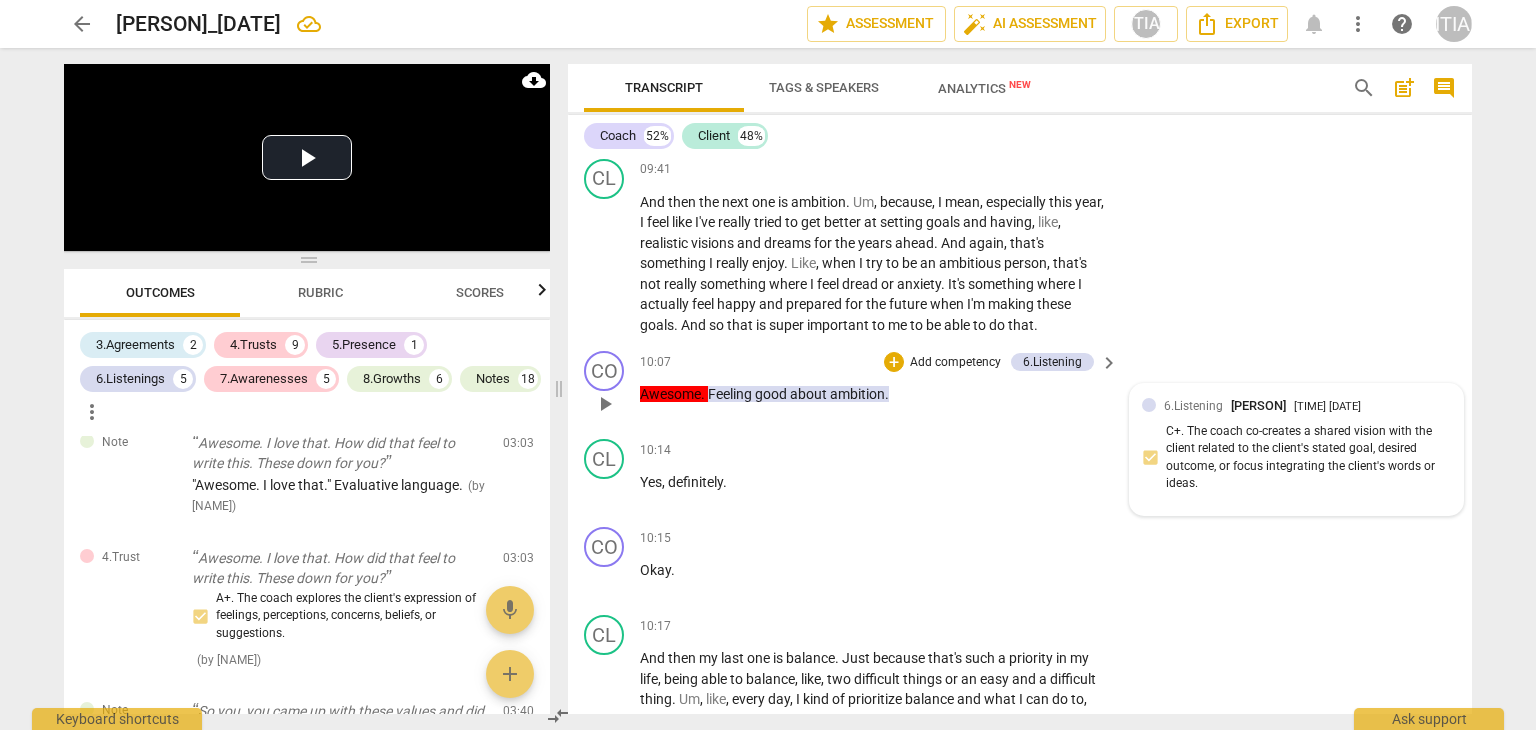 click on "[NUMBER].Listening [PERSON] [TIME] [DATE] C+. The coach co-creates a shared vision with the client related to the client's stated goal, desired outcome, or focus integrating the client's words or ideas." at bounding box center (1296, 449) 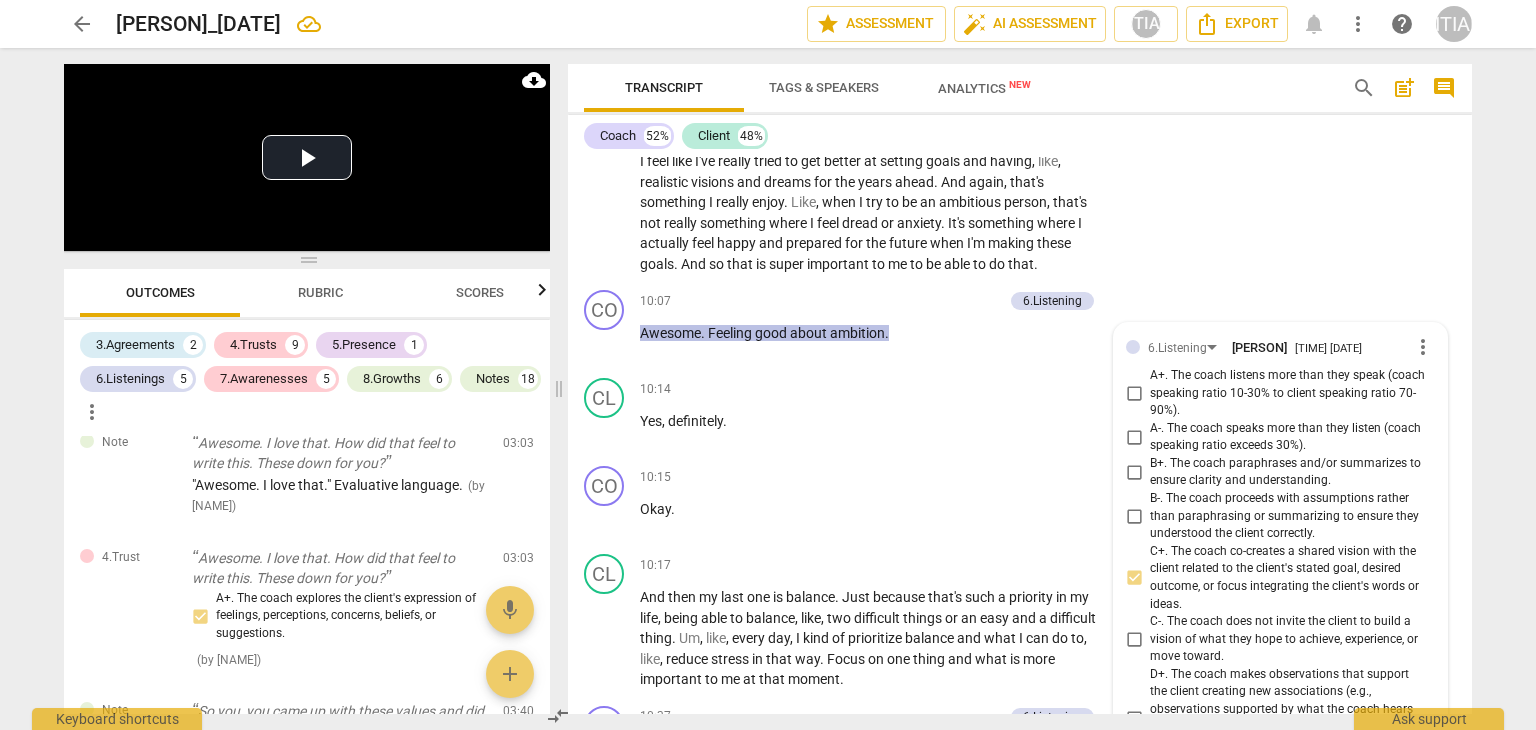 scroll, scrollTop: 5433, scrollLeft: 0, axis: vertical 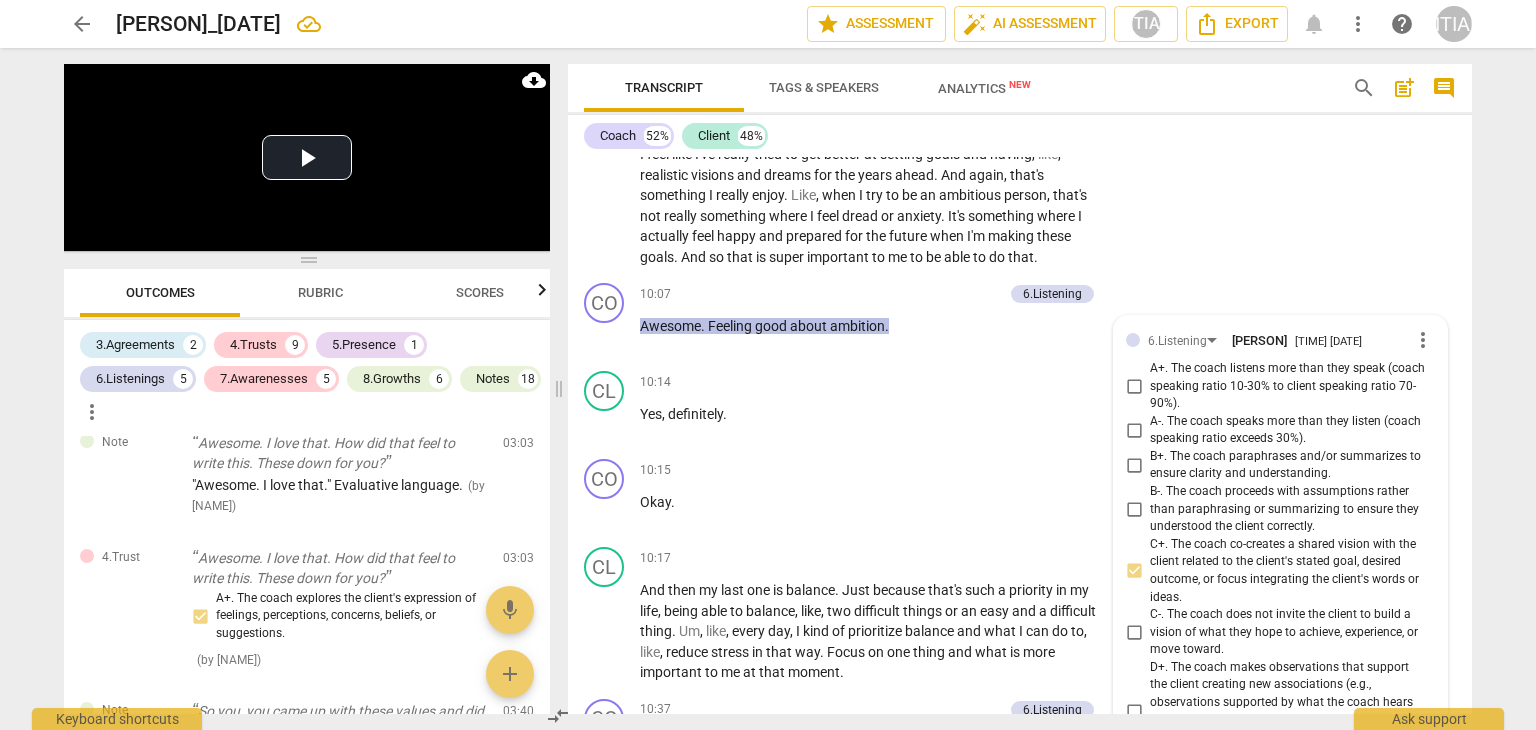 click on "[TIME] + Add competency 6.Listening keyboard_arrow_right Awesome .   Feeling   good   about   ambition ." at bounding box center [880, 319] 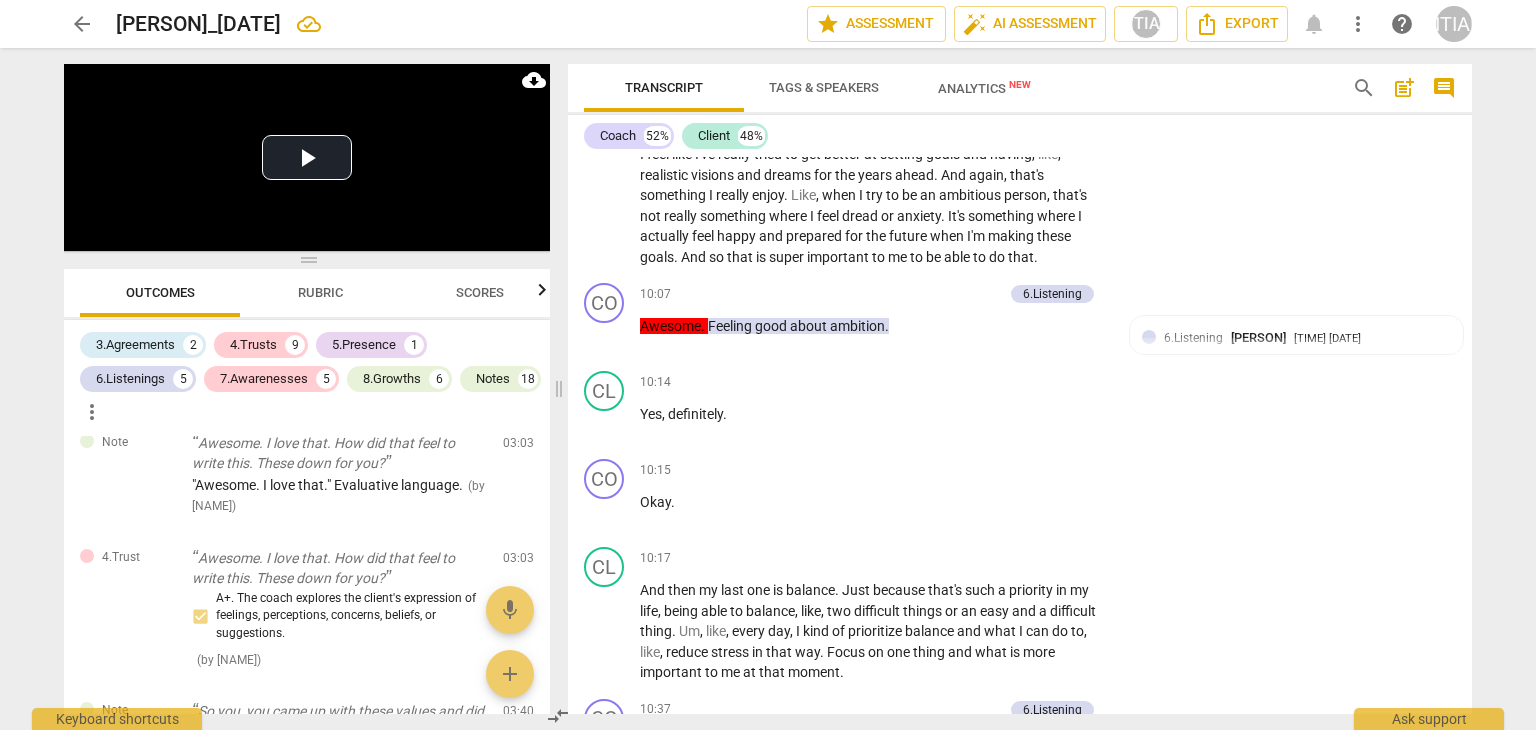 click on "ambition" at bounding box center [857, 326] 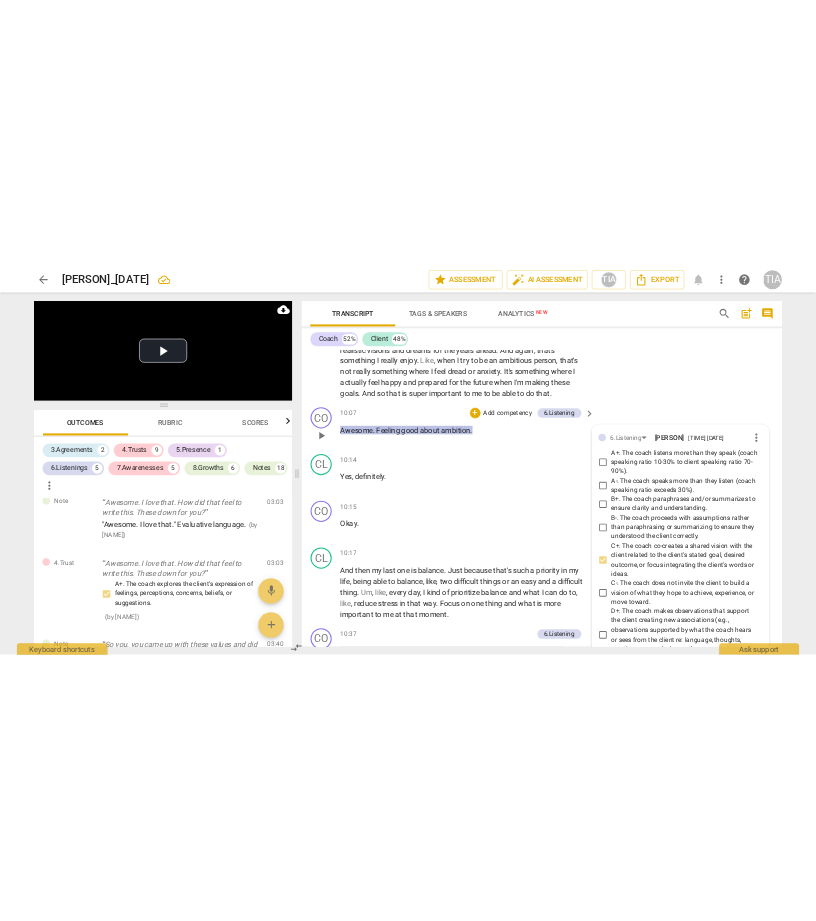 scroll, scrollTop: 5541, scrollLeft: 0, axis: vertical 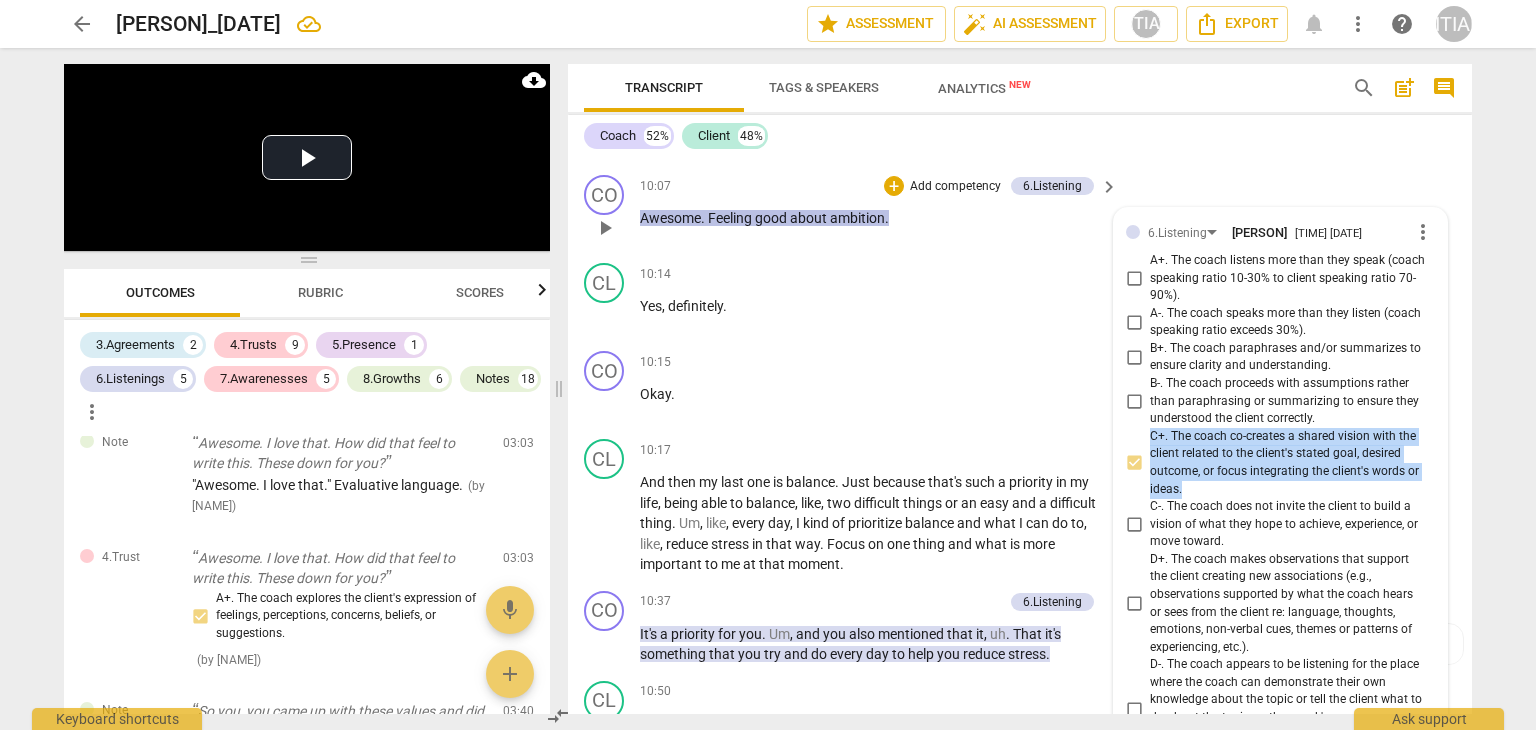 drag, startPoint x: 1187, startPoint y: 521, endPoint x: 1144, endPoint y: 464, distance: 71.40028 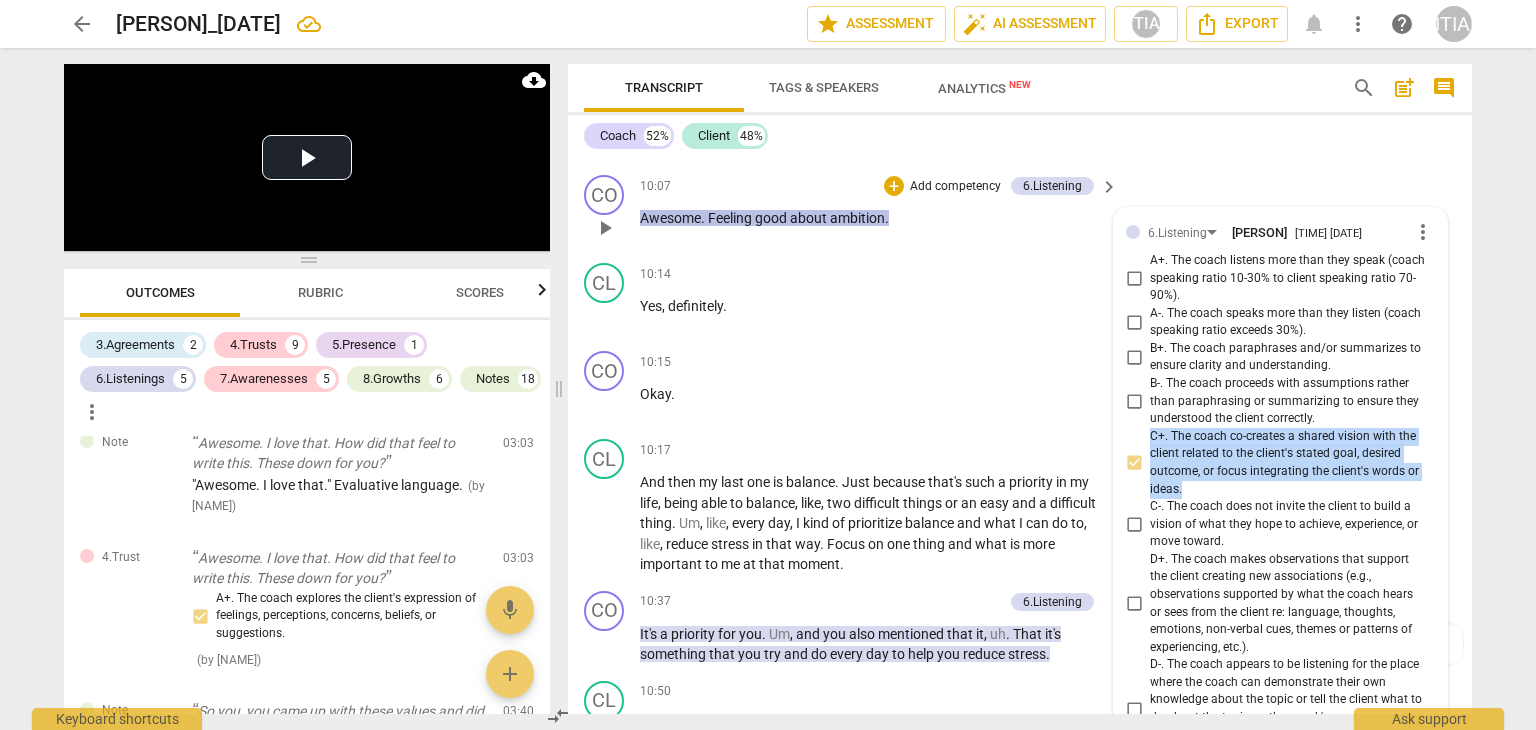 copy on "C+. The coach co-creates a shared vision with the client related to the client's stated goal, desired outcome, or focus integrating the client's words or ideas." 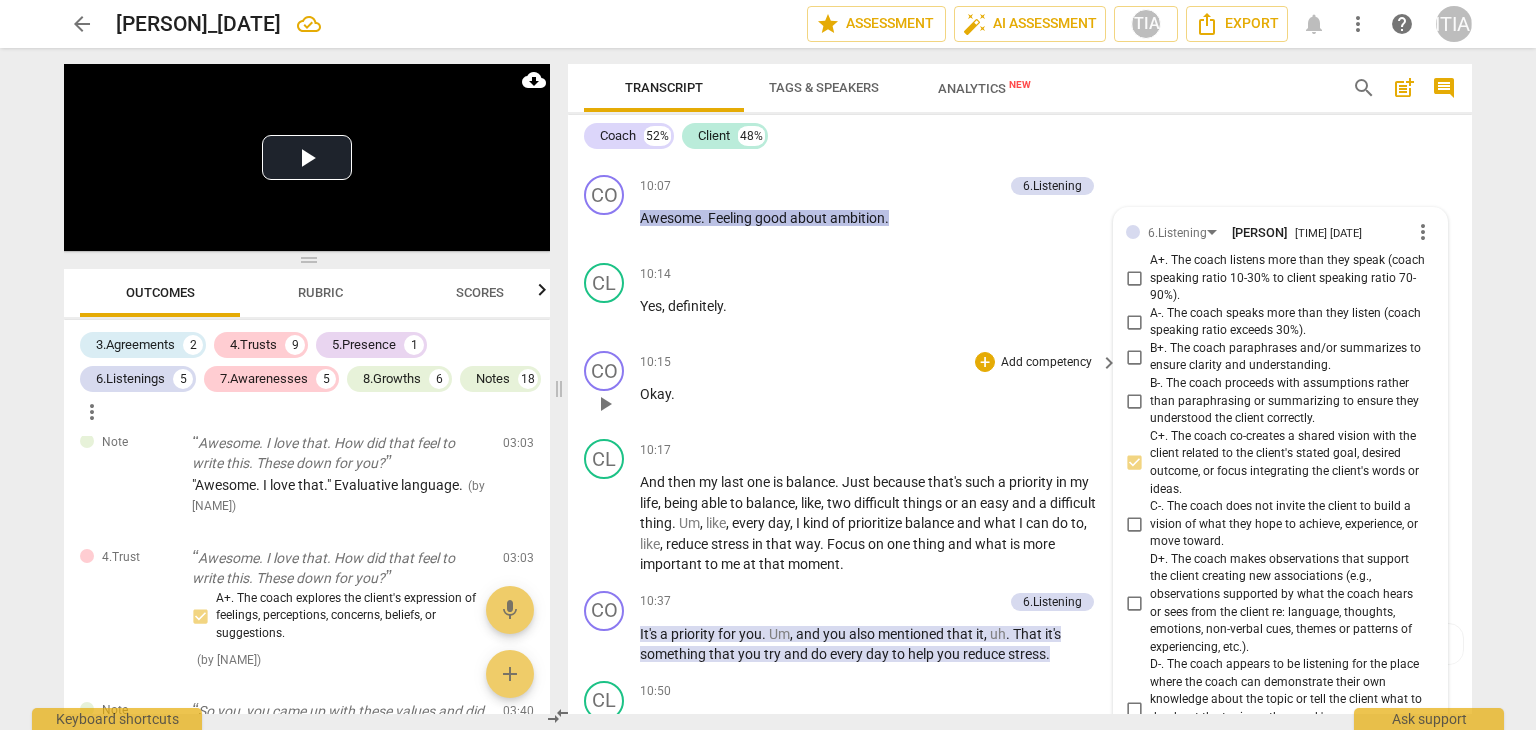 drag, startPoint x: 1017, startPoint y: 451, endPoint x: 1002, endPoint y: 452, distance: 15.033297 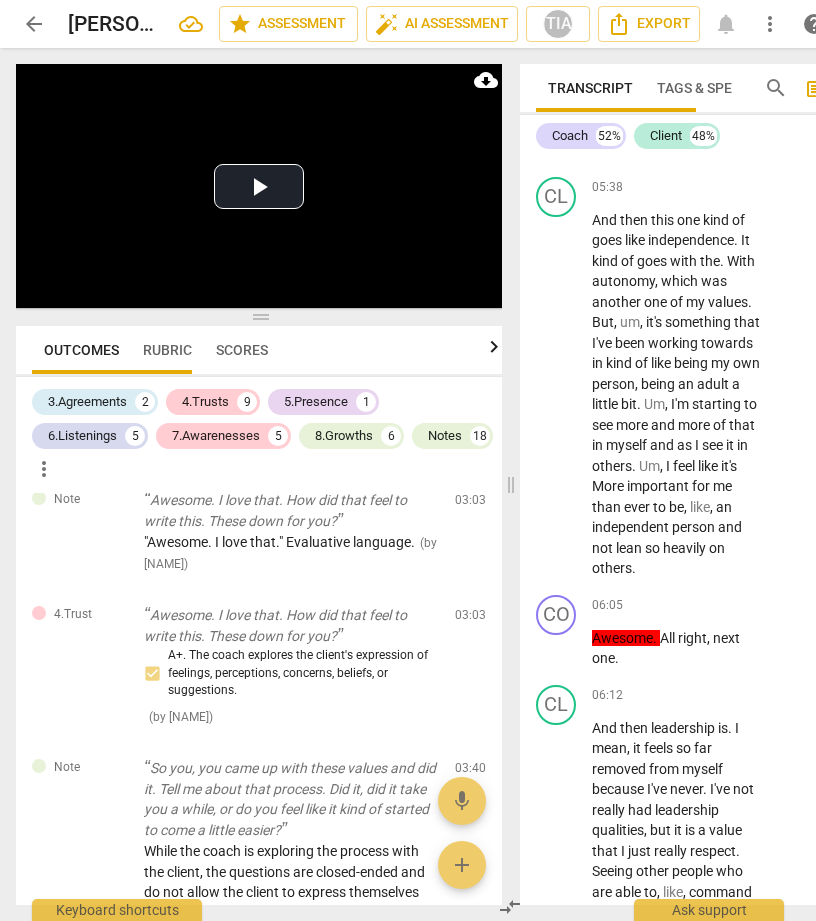 scroll, scrollTop: 1238, scrollLeft: 0, axis: vertical 